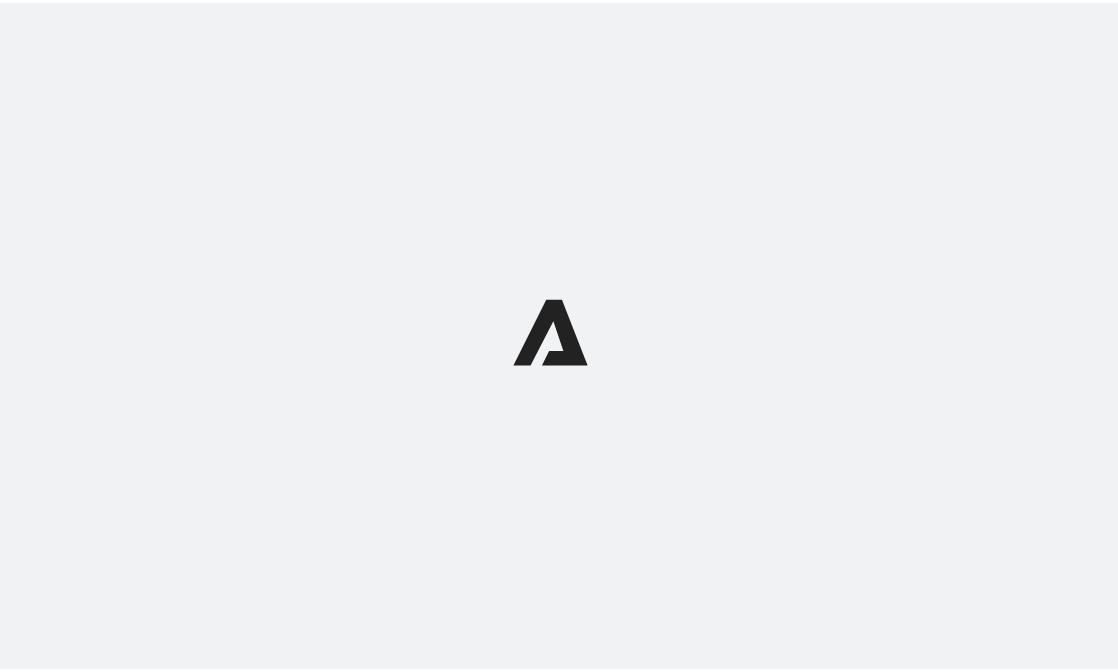 scroll, scrollTop: 0, scrollLeft: 0, axis: both 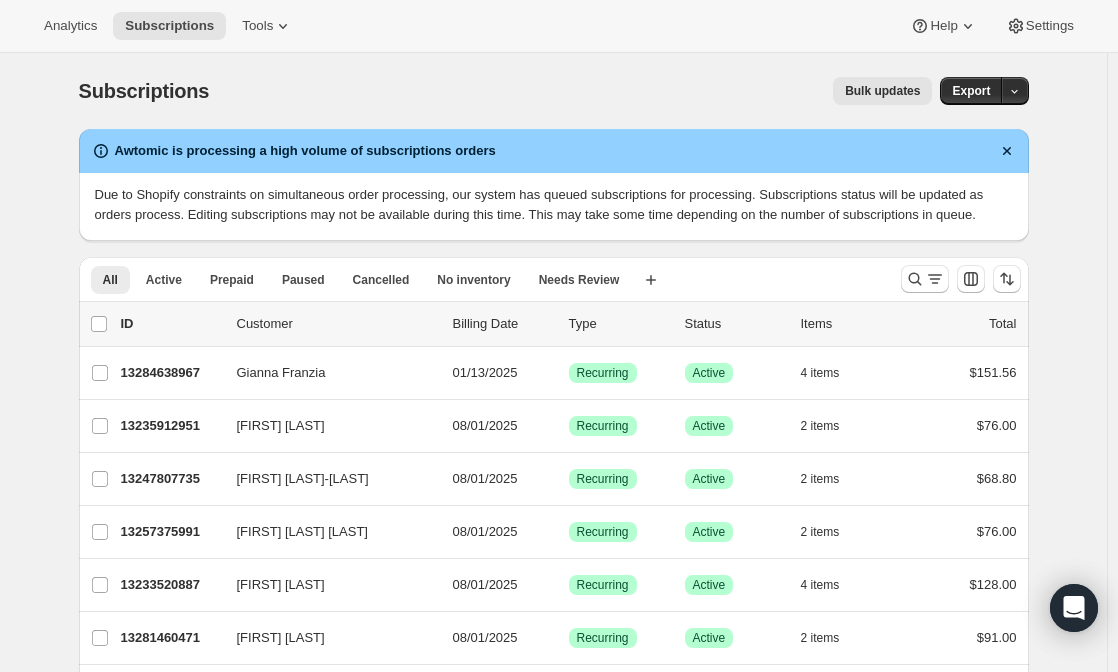 click 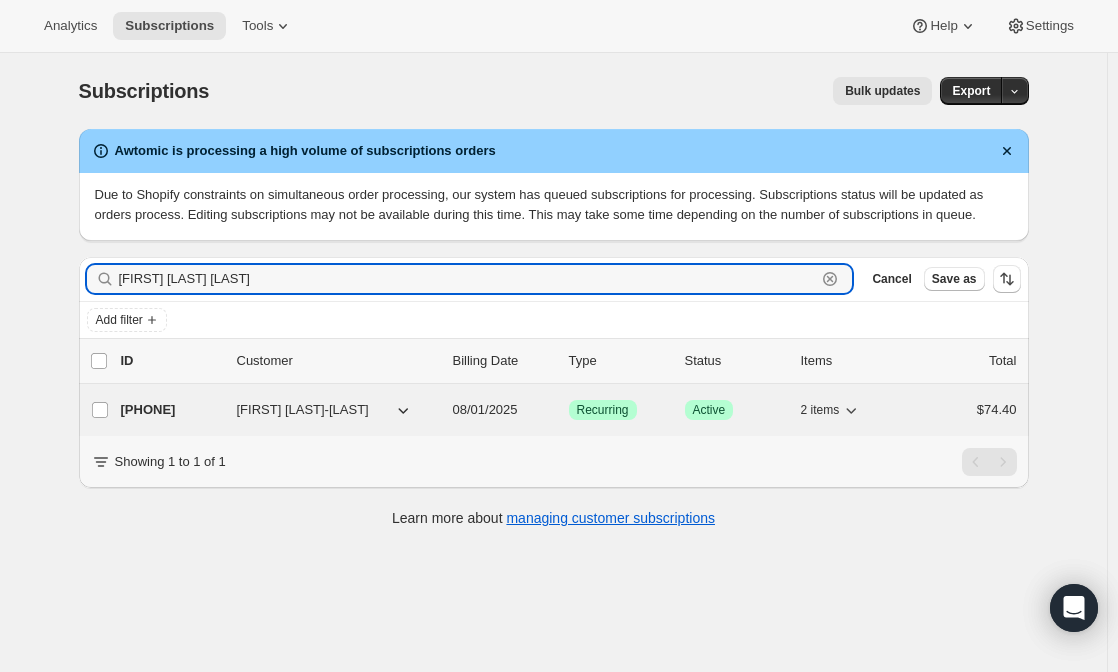 type on "[FIRST] [LAST] [LAST]" 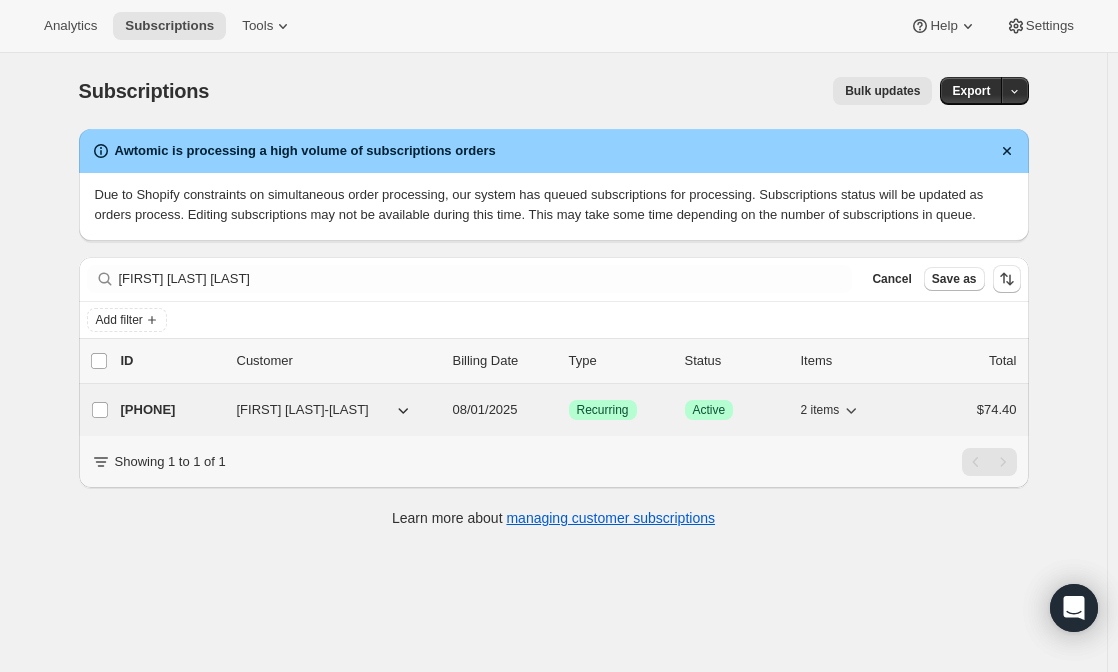 click on "[PHONE]" at bounding box center [171, 410] 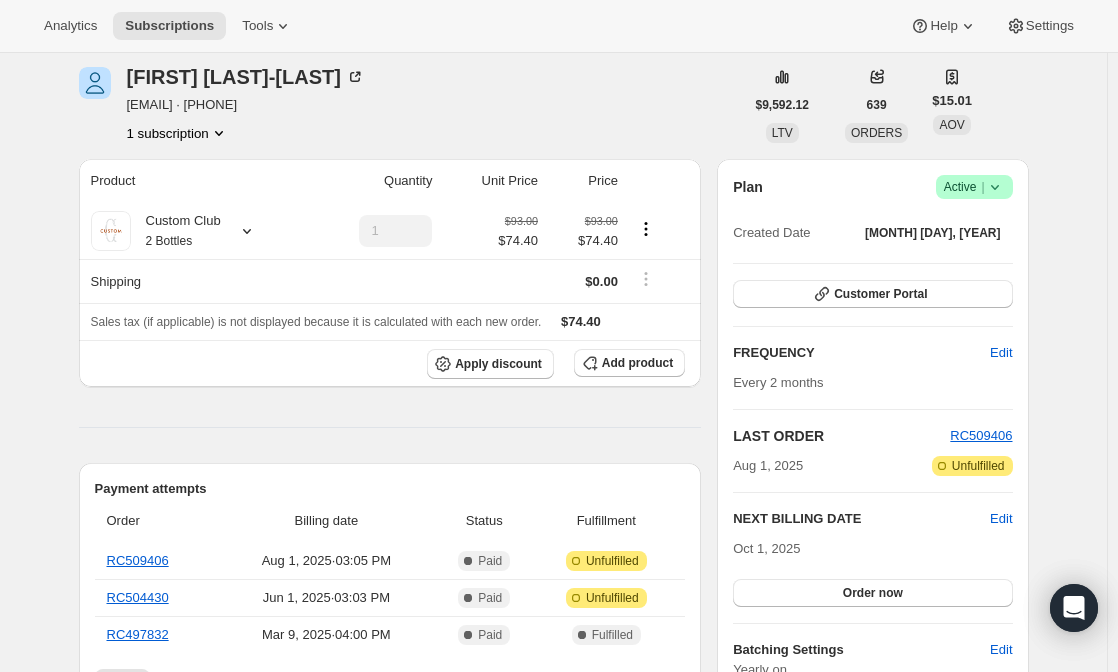 scroll, scrollTop: 79, scrollLeft: 0, axis: vertical 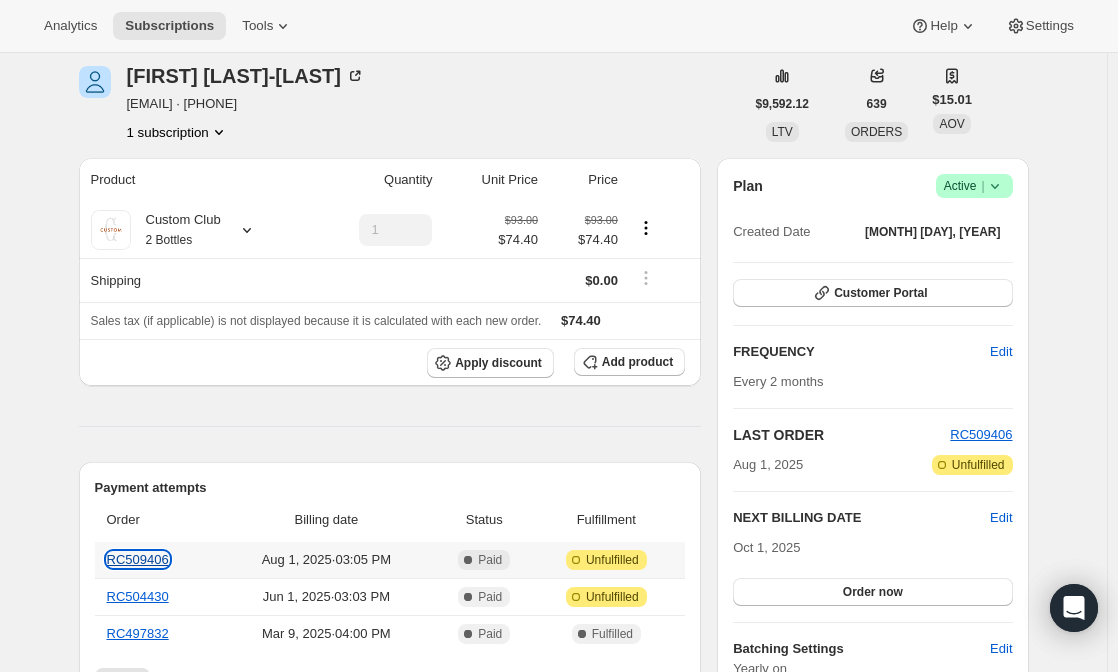 click on "RC509406" at bounding box center [138, 559] 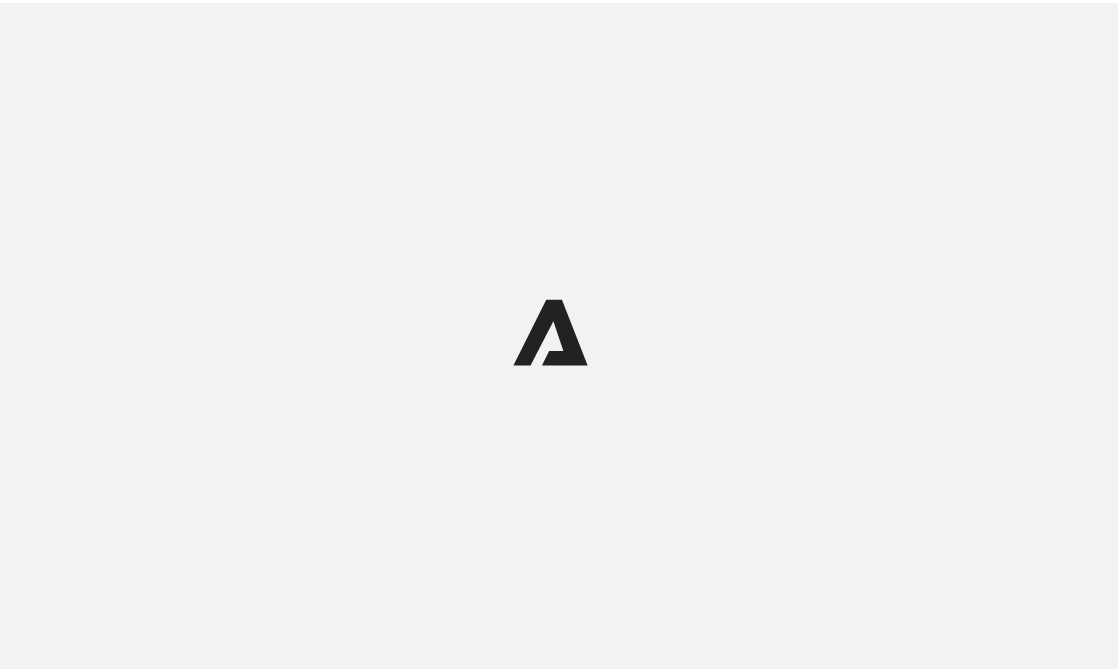 scroll, scrollTop: 0, scrollLeft: 0, axis: both 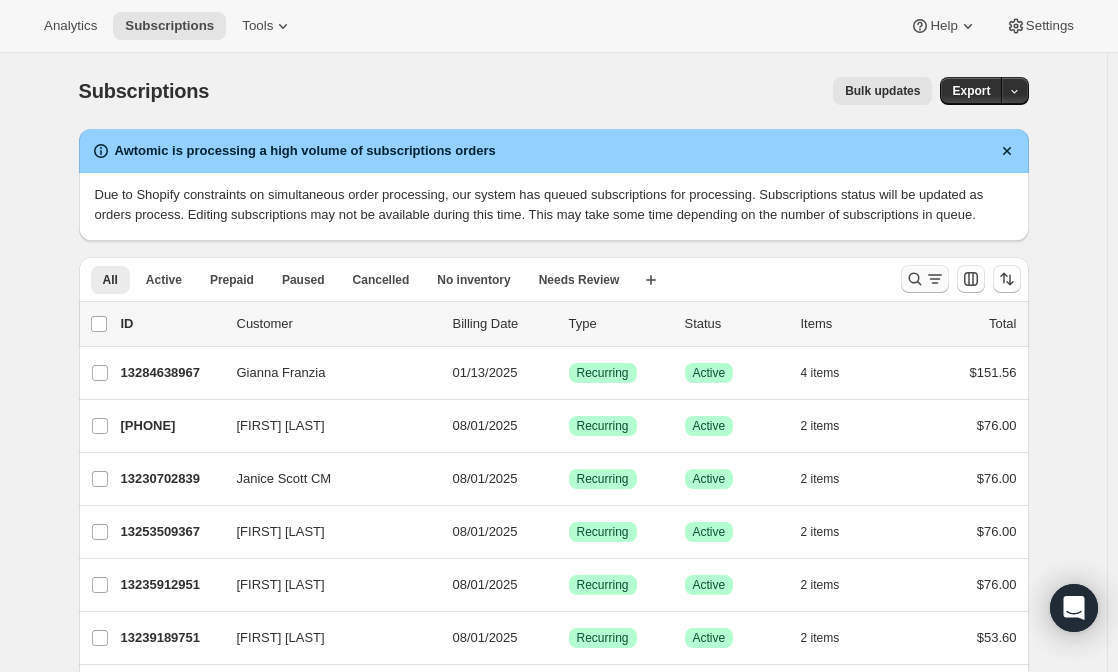 click 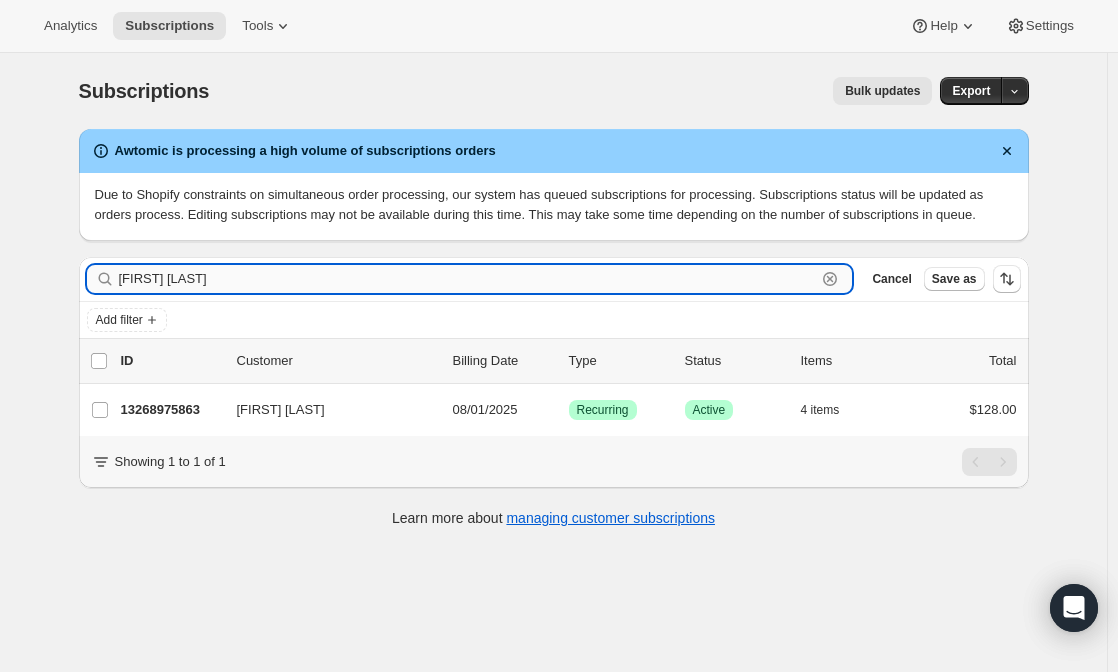 type on "[FIRST] [LAST]" 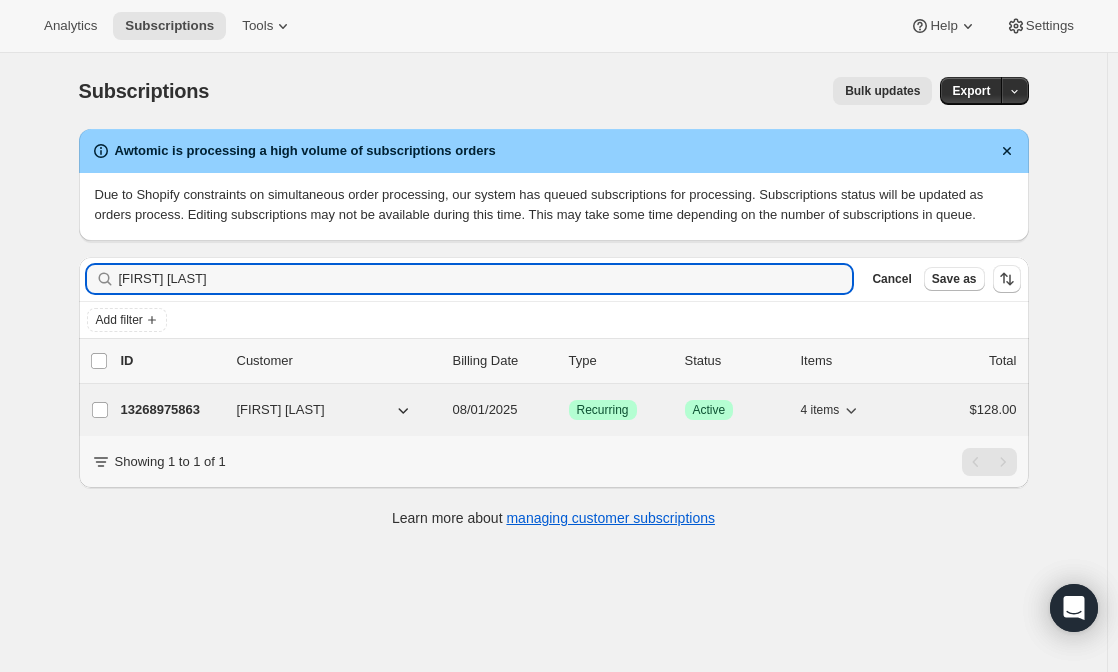 drag, startPoint x: 223, startPoint y: 285, endPoint x: 207, endPoint y: 412, distance: 128.0039 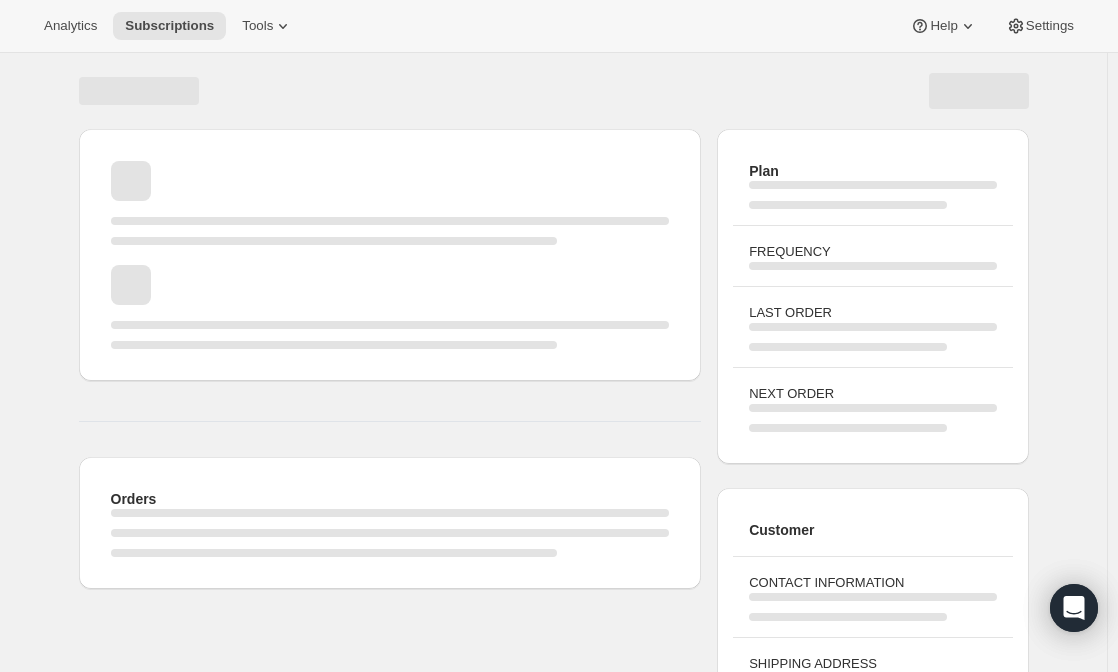 click on "Orders" at bounding box center (390, 359) 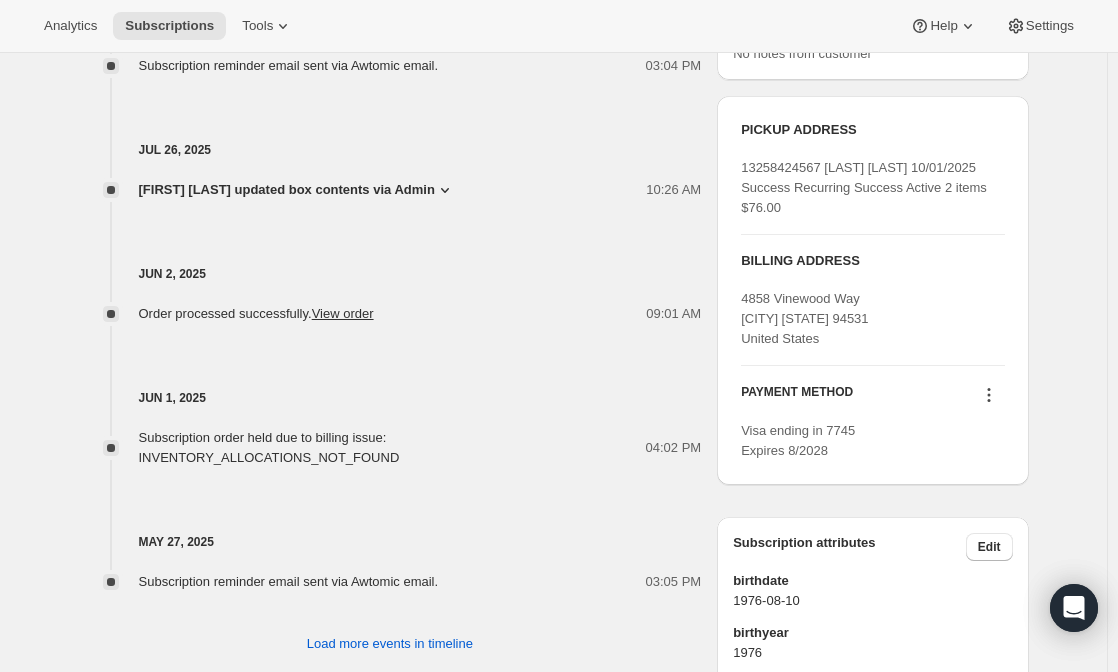 scroll, scrollTop: 901, scrollLeft: 0, axis: vertical 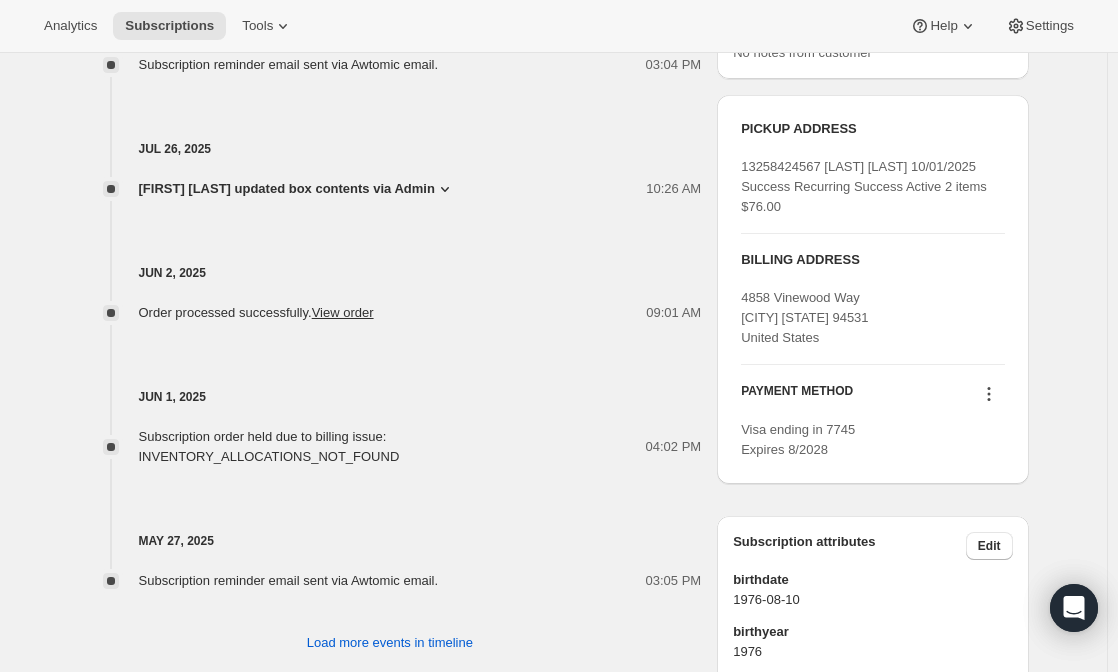 click 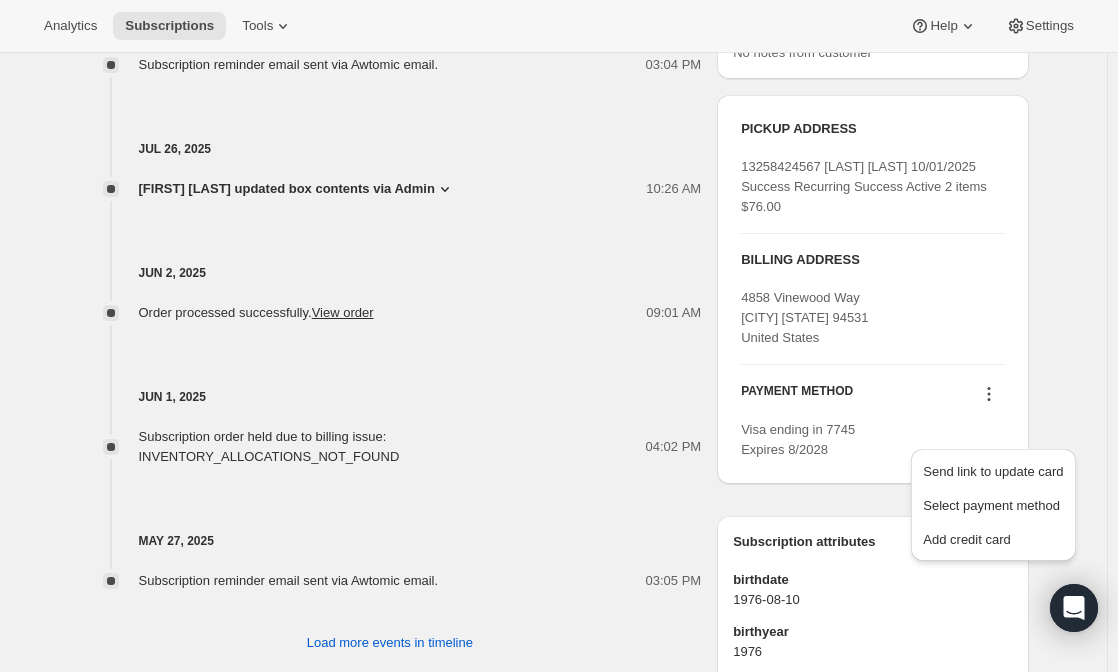 click on "Subscription #13268975863. This page is ready Subscription #13268975863 Success Recurring Success Active Create order [FIRST]   [LAST] [LAST]@[DOMAIN].com 1 subscription $2,451.79 LTV 30 ORDERS $81.73 AOV Product Quantity Unit Price Price Custom Club 4 Bottles 1 $160.00 $128.00 $160.00 $128.00 Shipping $0.00 Sales tax (if applicable) is not displayed because it is calculated with each new order.   $128.00 Apply discount Add product Payment attempts Order Billing date Status Fulfillment RC504812 Jun 2, 2025  ·  09:01 AM  Complete Paid Attention Incomplete Unfulfilled --- Jun 1, 2025  ·  04:02 PM Critical Incomplete Failed --- Jun 1, 2025  ·  03:11 PM Critical Incomplete Failed Timeline Jul 27, 2025 Subscription reminder email sent via Awtomic email. 03:04 PM Jul 26, 2025 [FIRST] [LAST] updated box contents via Admin 10:26 AM New box selection 1 - 2021 [LAST]'s Zinfandel 1 - 2021 [LAST]'s Reserve Zinfandel 1 - 2022 [LAST]'s Zinfandel 1 - 2022 [LAST]'s Syrah Previous box selection 1 - 2022 [LAST]'s Zinfandel Plan |" at bounding box center [553, 23] 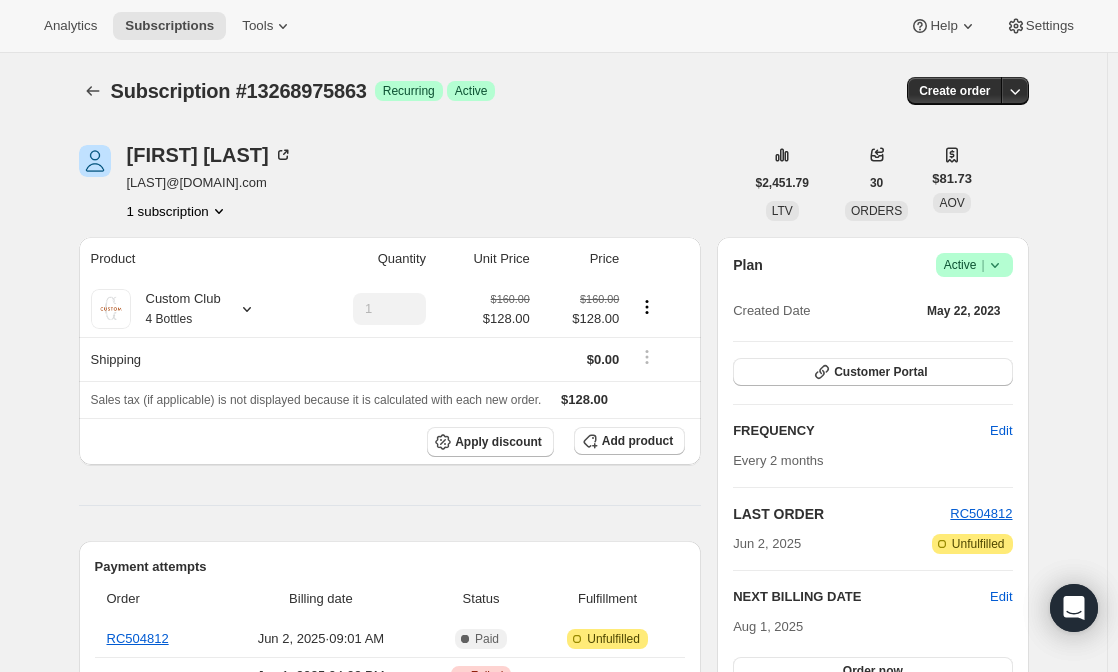 scroll, scrollTop: 31, scrollLeft: 0, axis: vertical 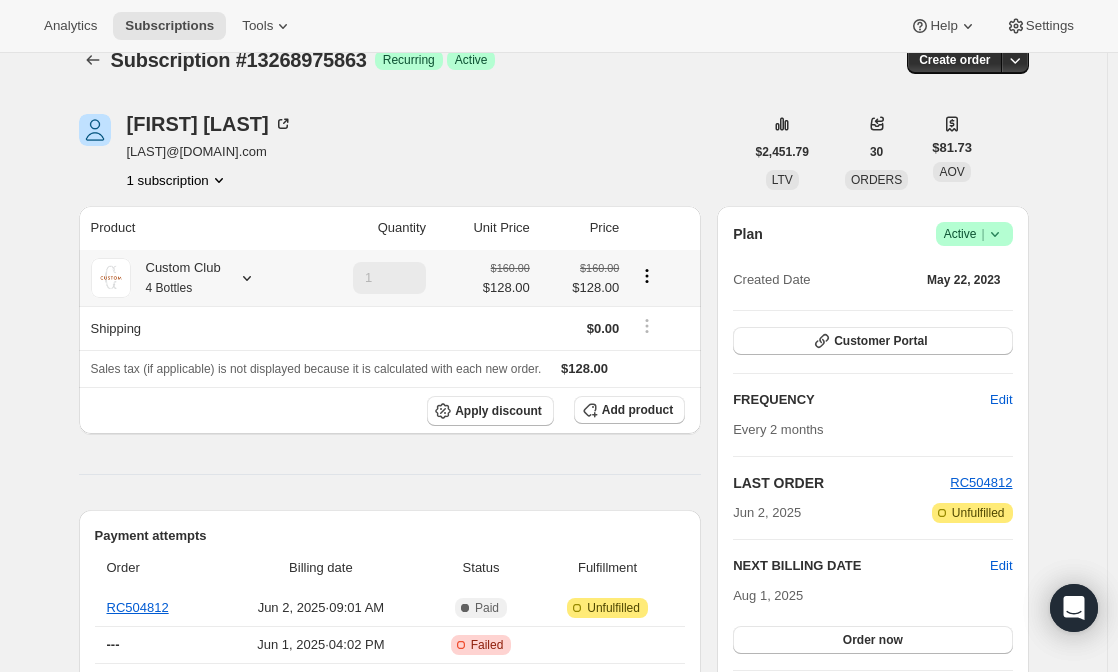 click at bounding box center (243, 278) 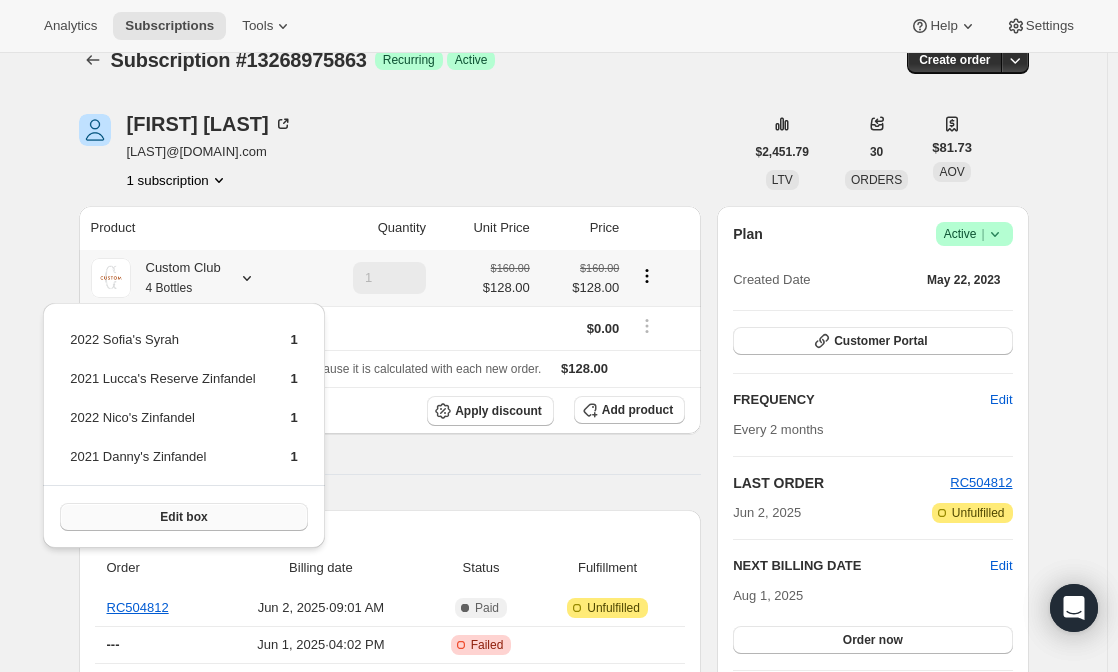 click on "Edit box" at bounding box center [184, 517] 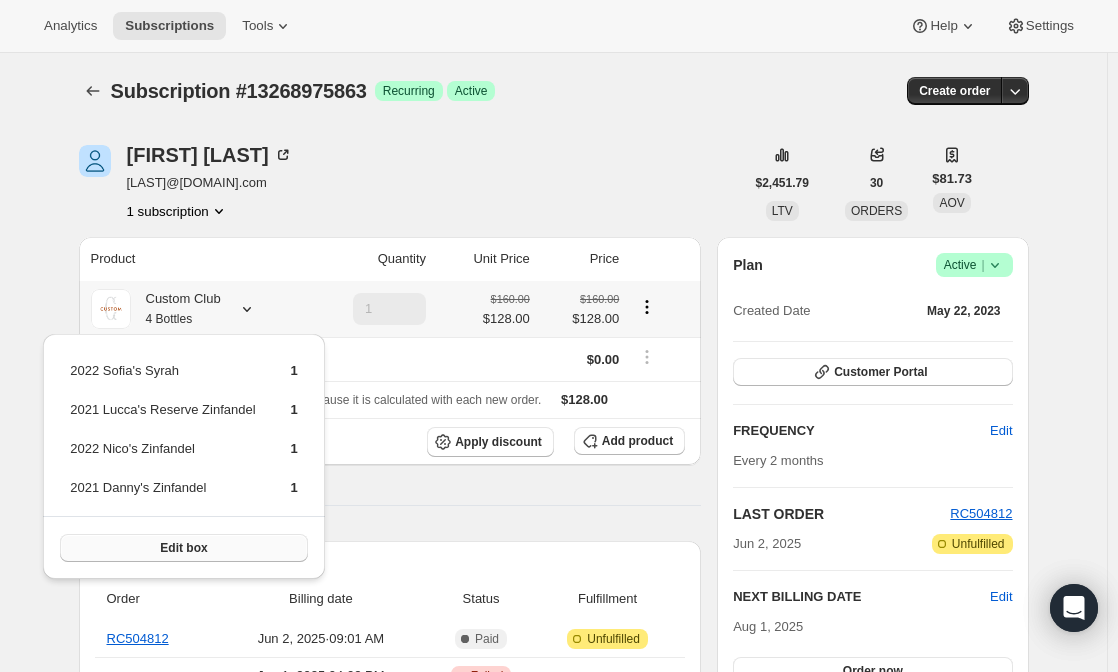scroll, scrollTop: 31, scrollLeft: 0, axis: vertical 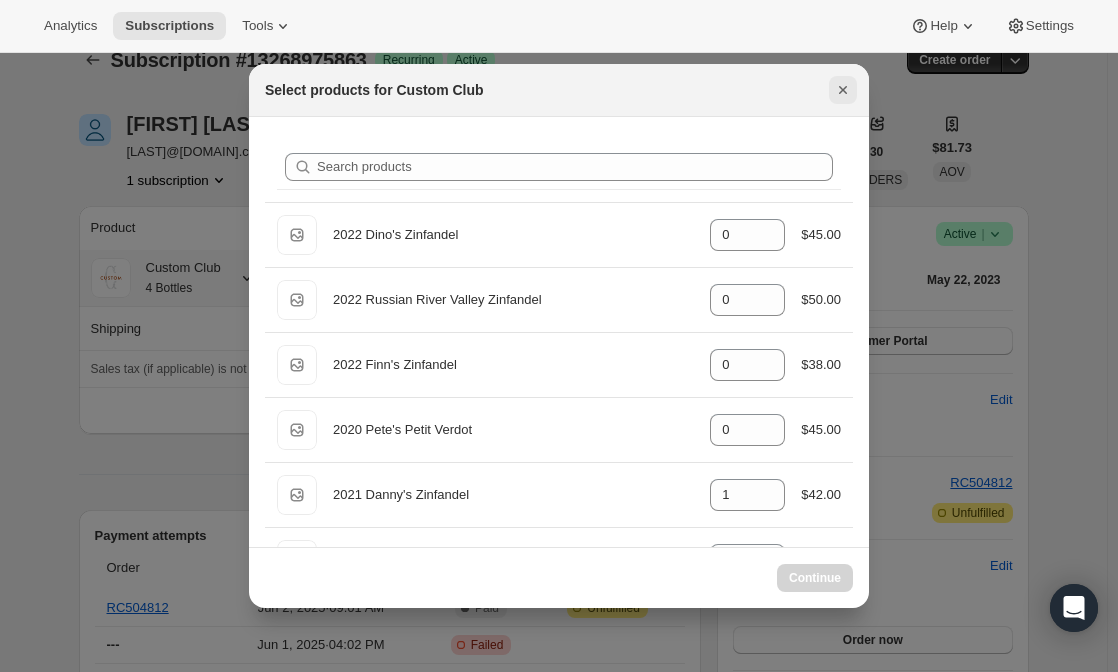 select on "gid://shopify/ProductVariant/49231431991543" 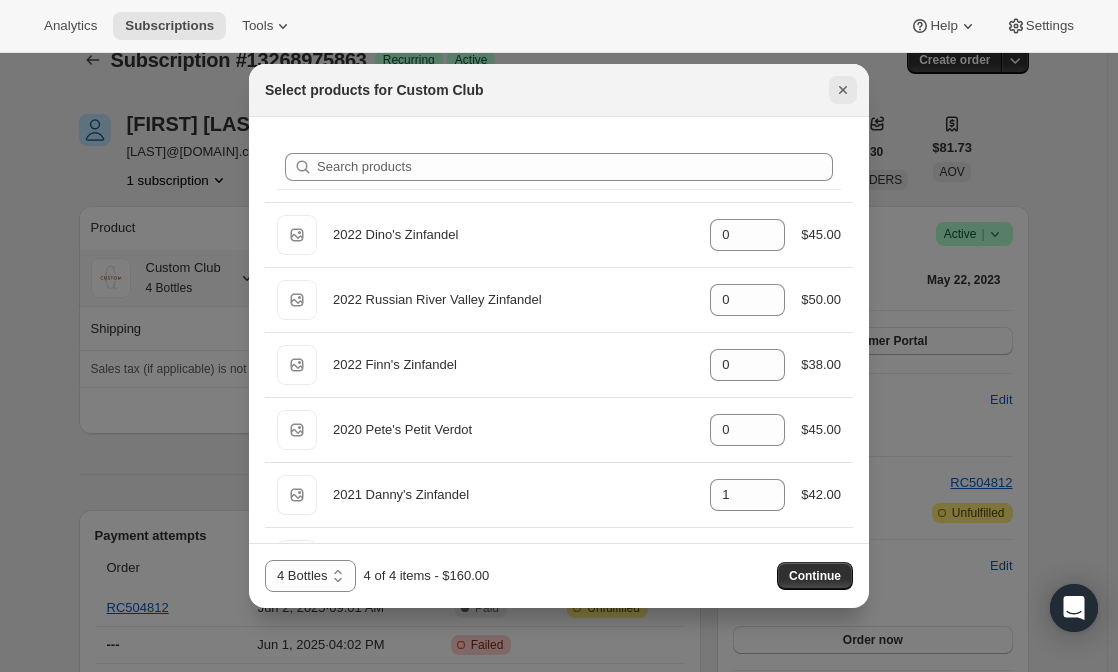 click at bounding box center [843, 90] 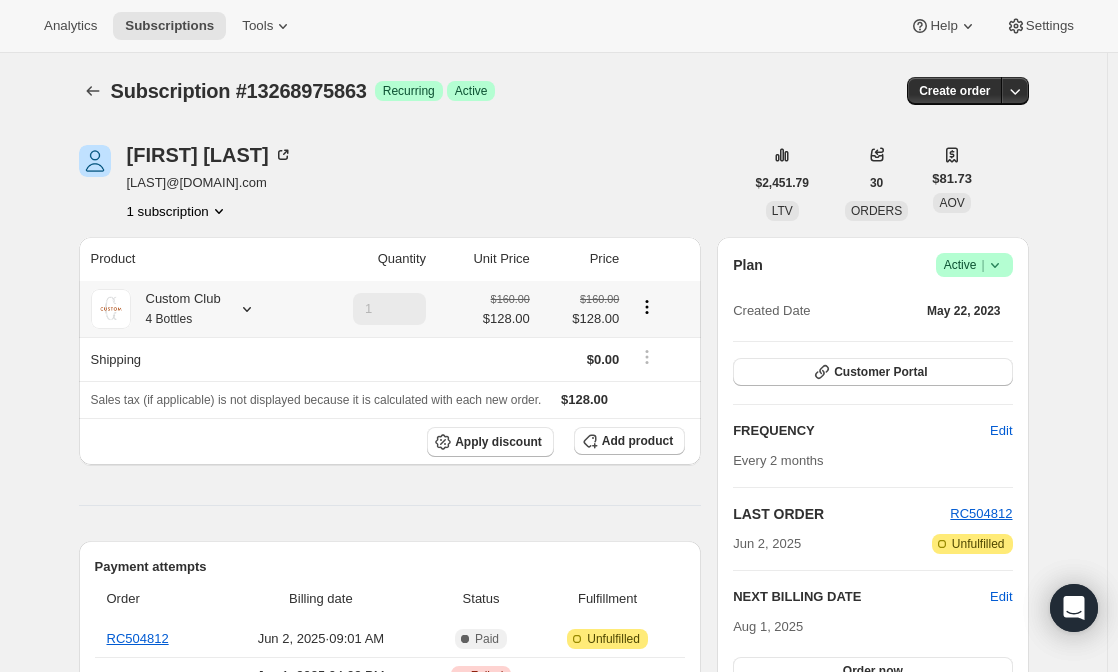 scroll, scrollTop: 31, scrollLeft: 0, axis: vertical 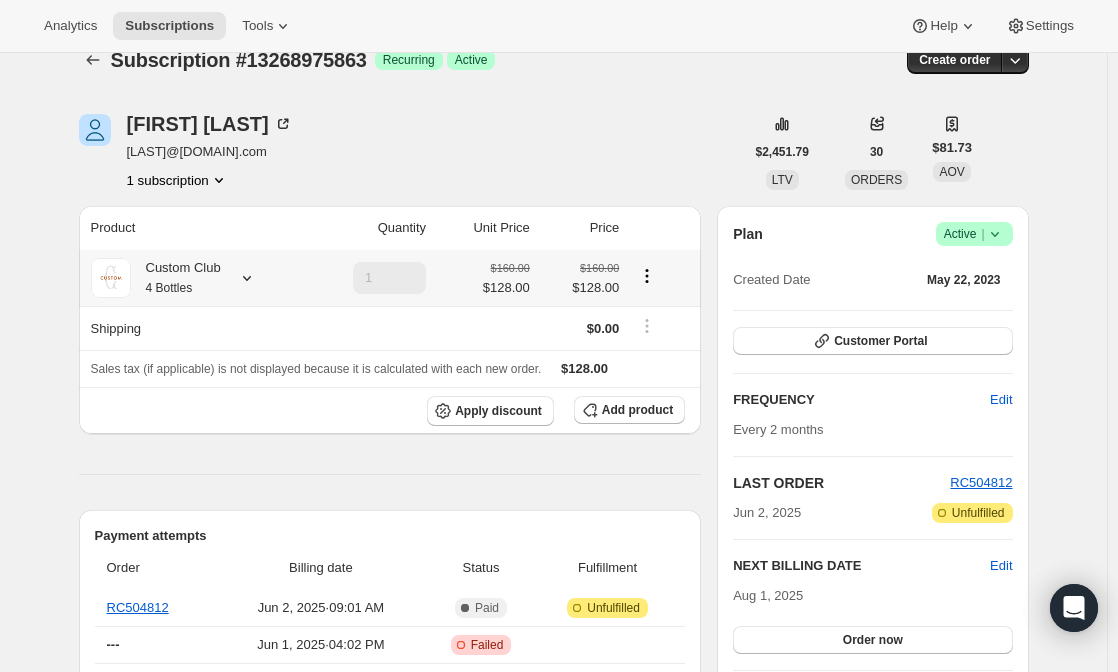 click on "Custom Club 4 Bottles" at bounding box center (176, 278) 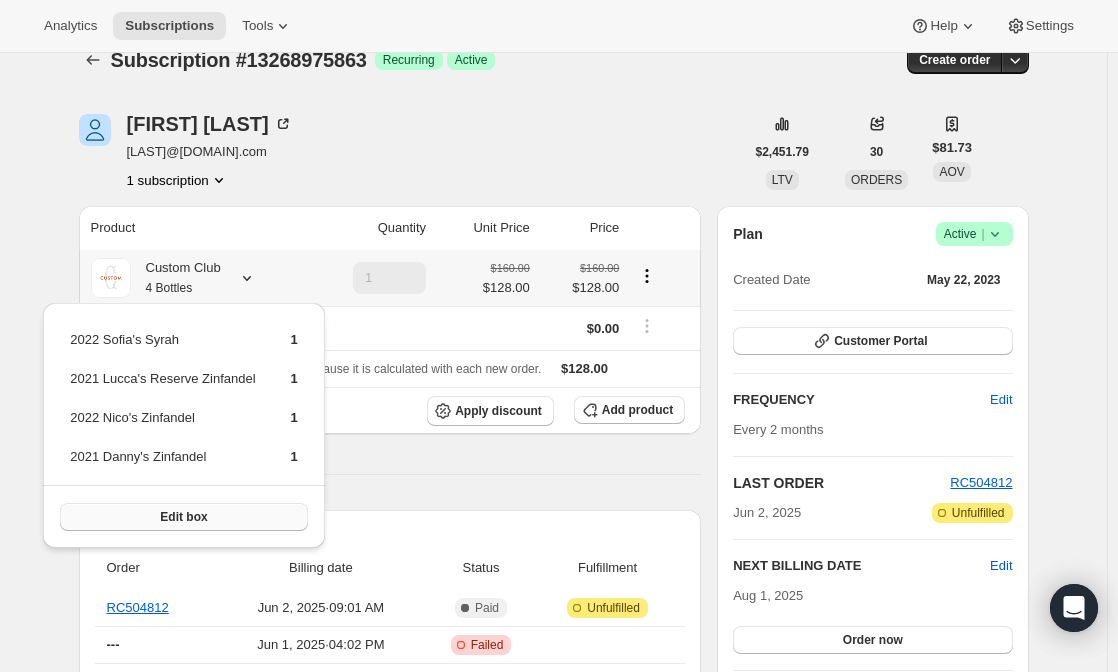 click on "Edit box" at bounding box center [183, 517] 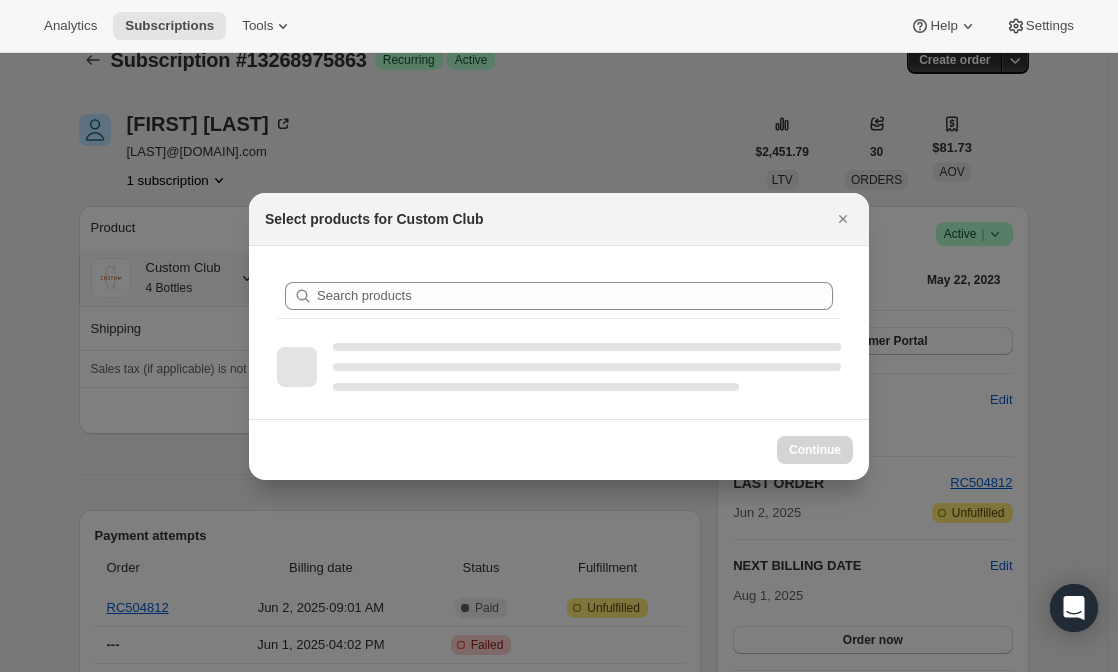 scroll, scrollTop: 0, scrollLeft: 0, axis: both 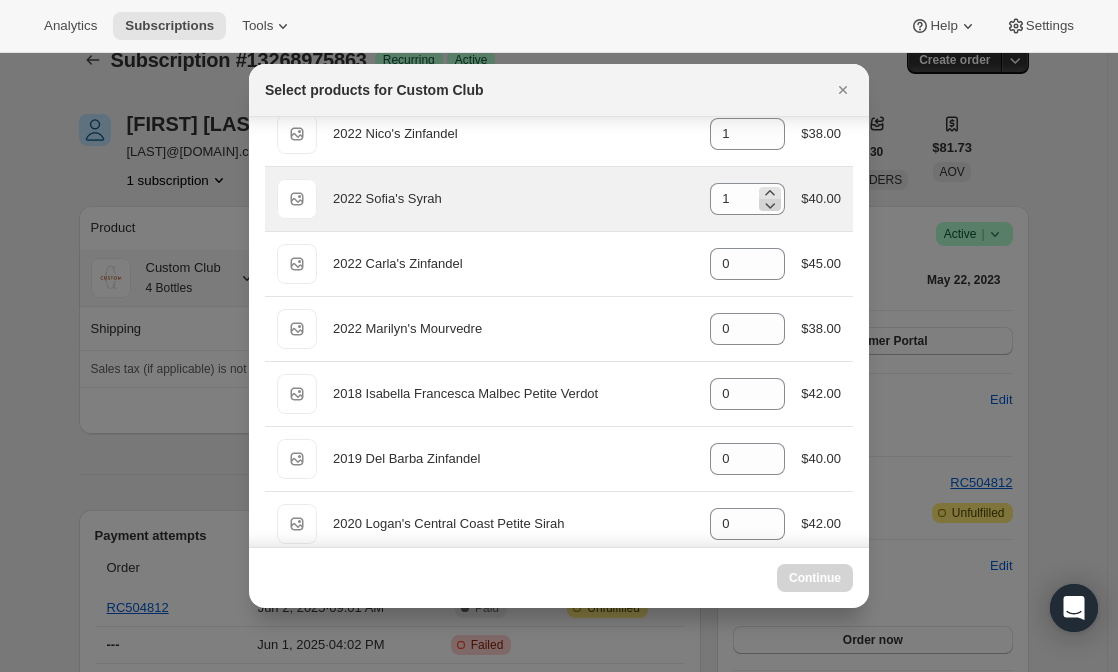 select on "gid://shopify/ProductVariant/49231431991543" 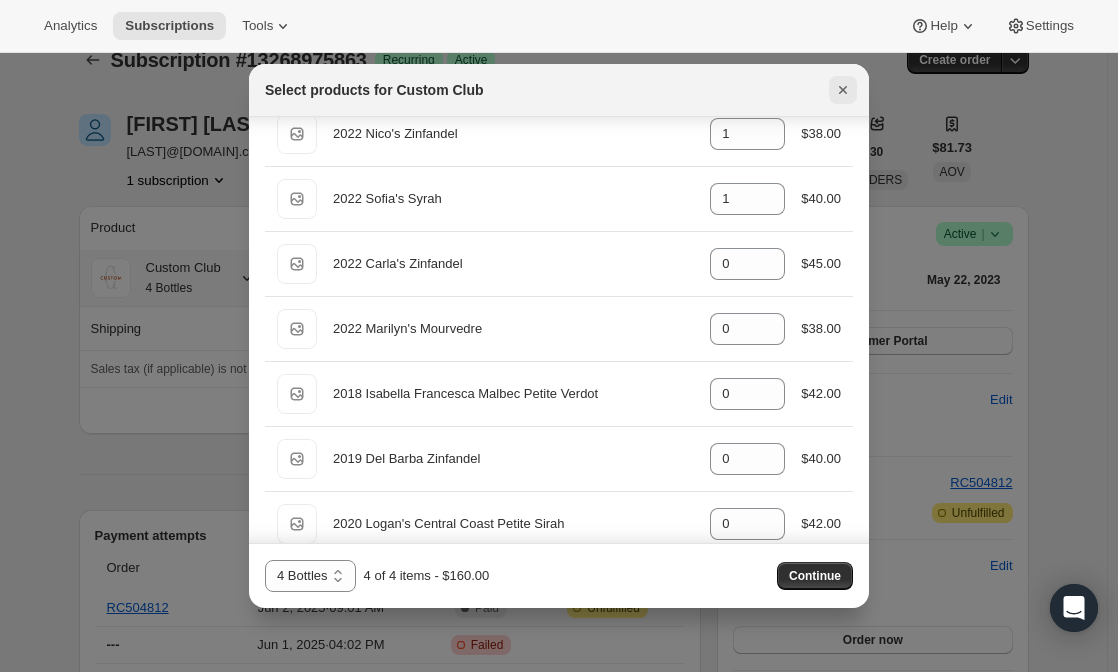 click 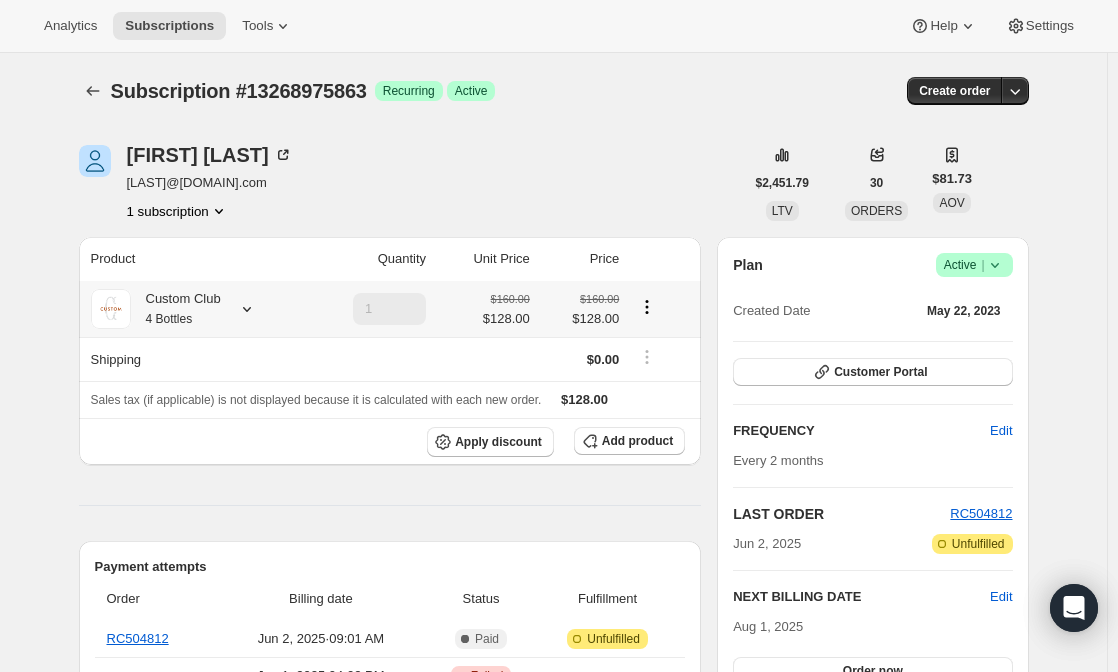 scroll, scrollTop: 31, scrollLeft: 0, axis: vertical 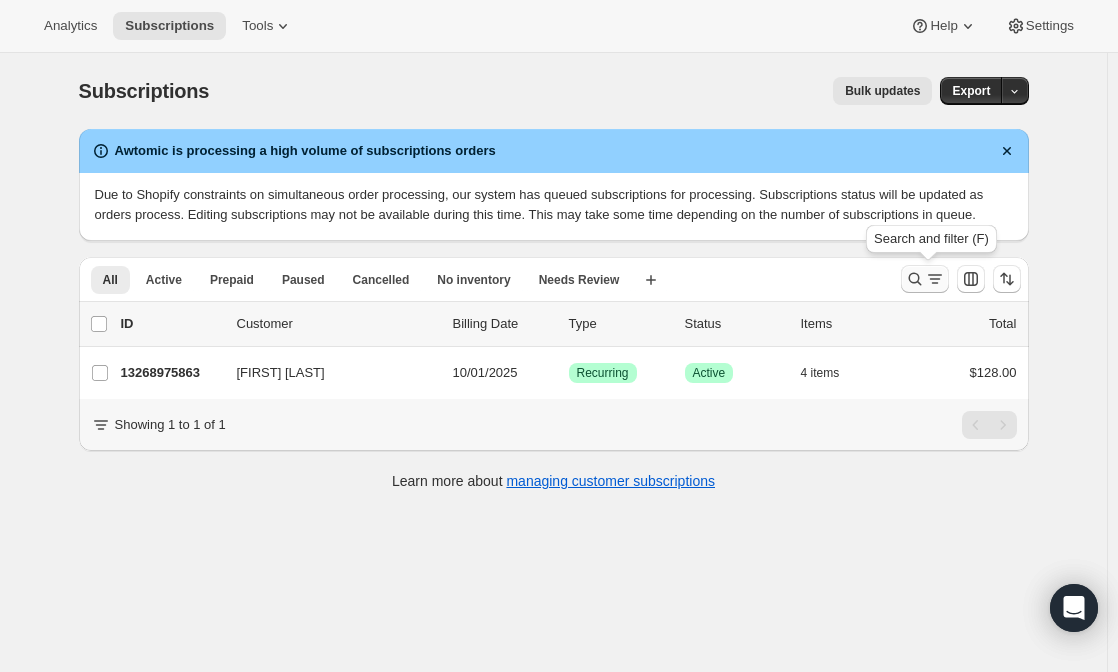 click 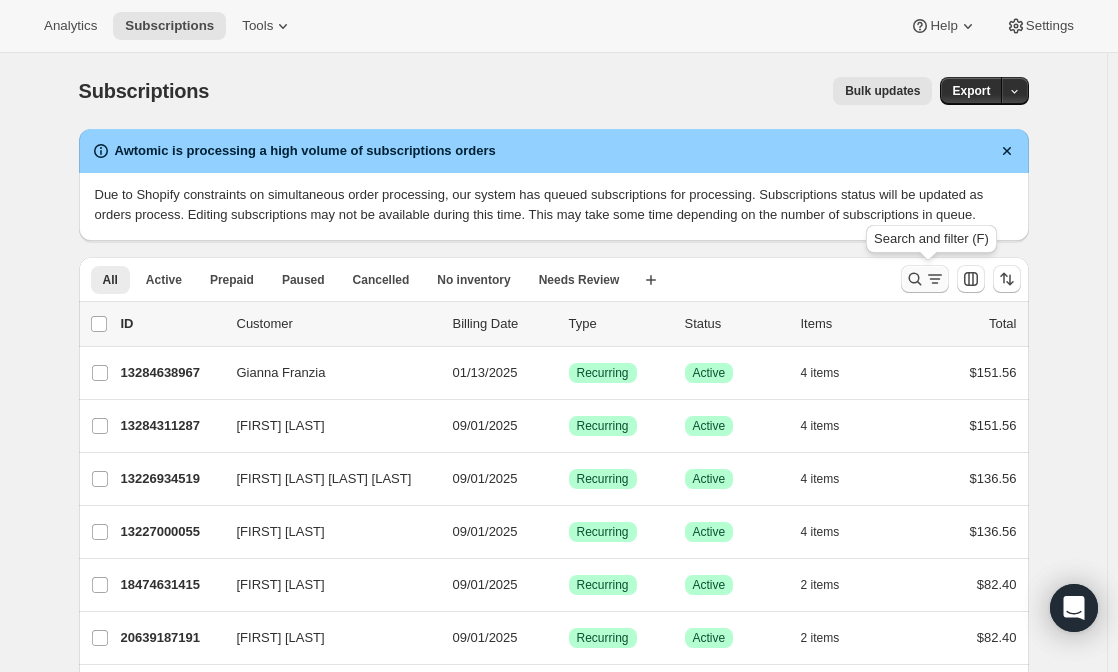 click 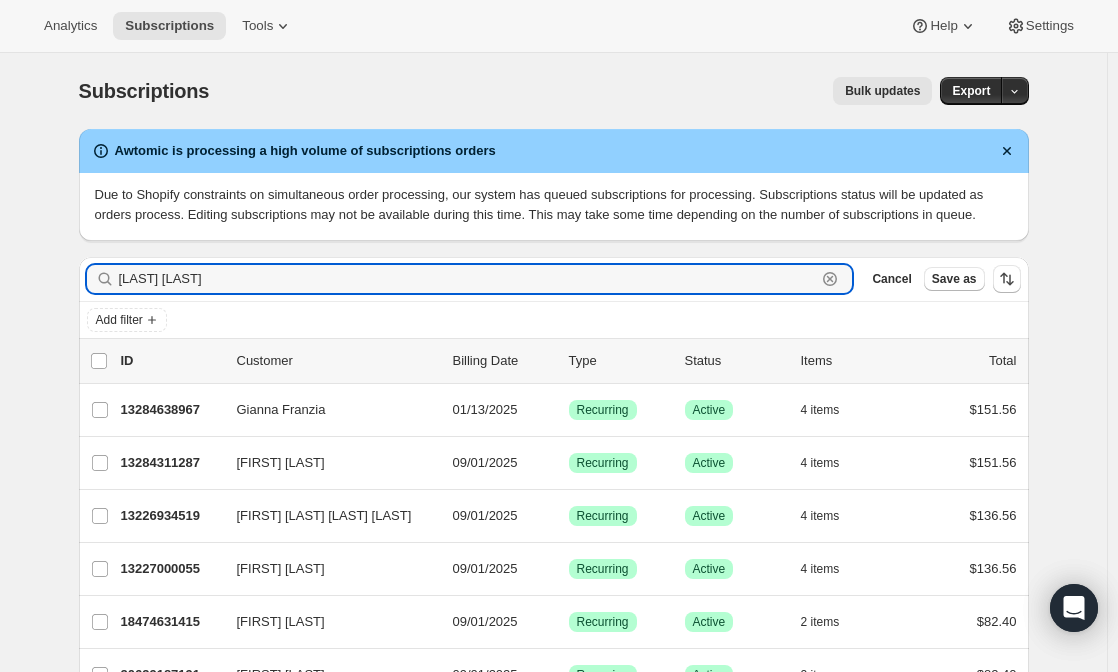 type on "[LAST] [LAST]" 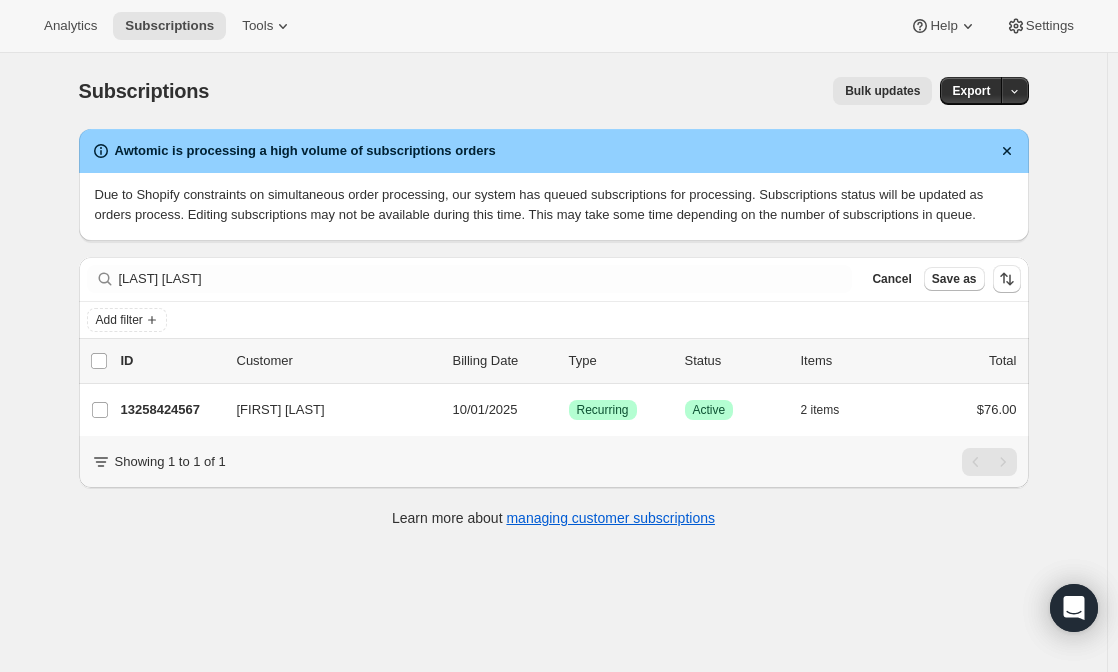 click on "Add filter" at bounding box center (554, 320) 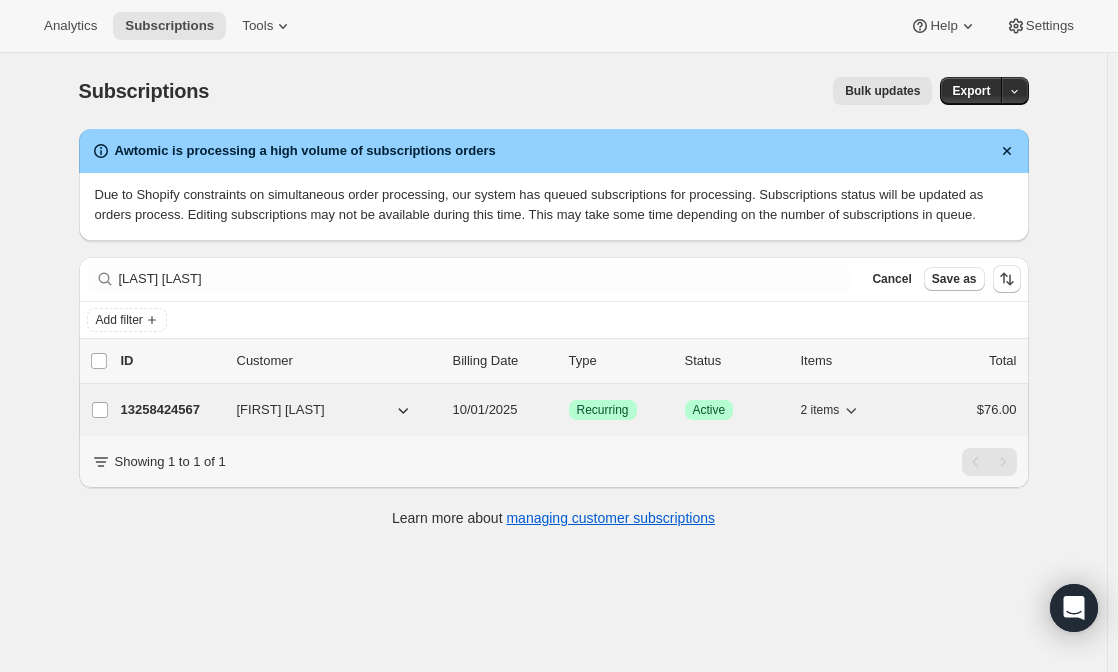 click on "13258424567 [LAST] [LAST] 10/01/2025 Success Recurring Success Active 2   items $76.00" at bounding box center [569, 410] 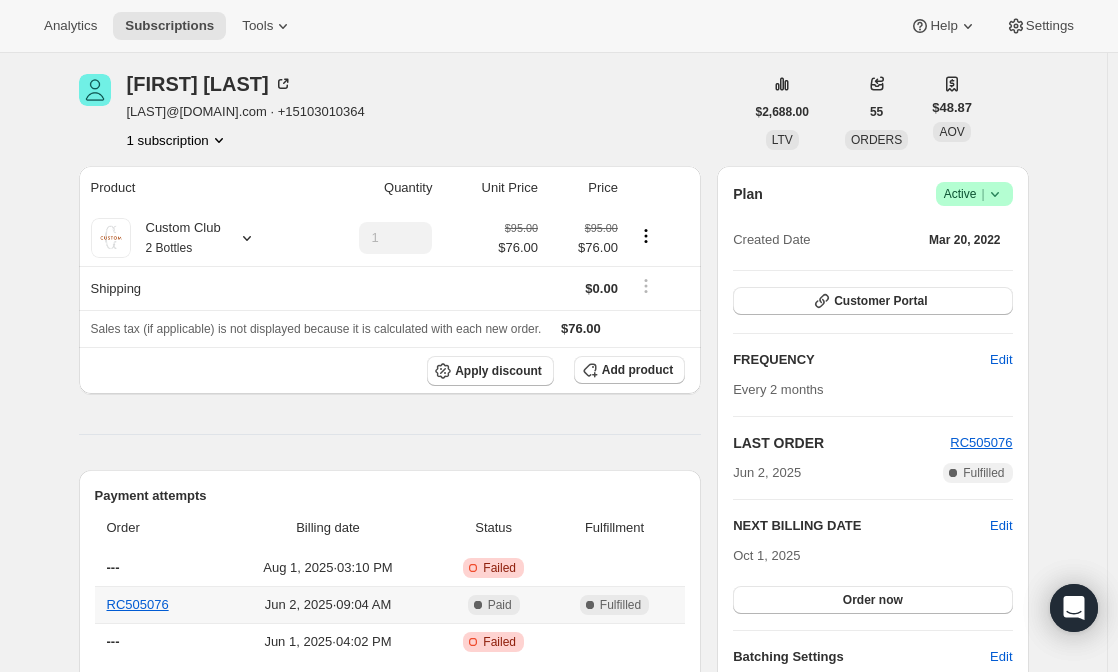 scroll, scrollTop: 70, scrollLeft: 0, axis: vertical 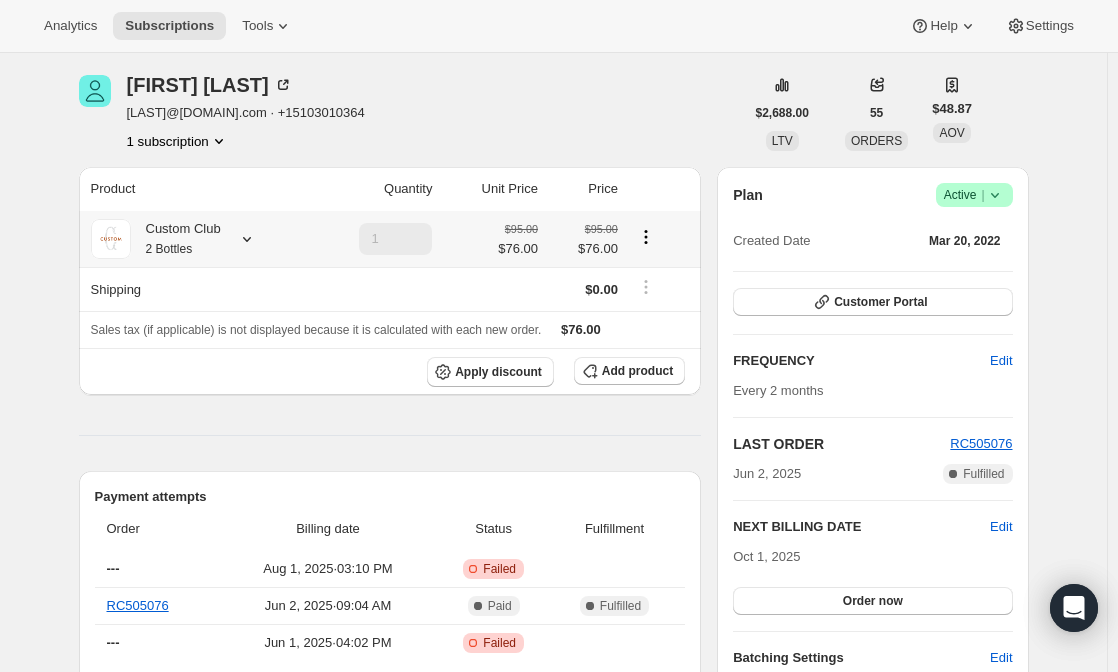 click at bounding box center (243, 239) 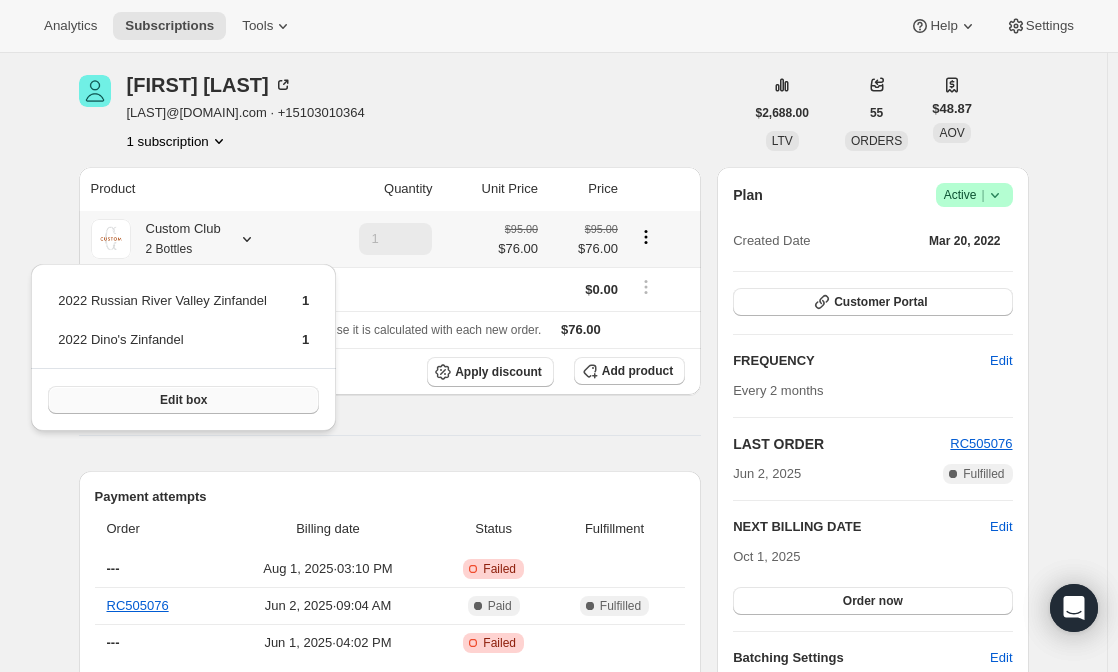 click on "Edit box" at bounding box center (183, 400) 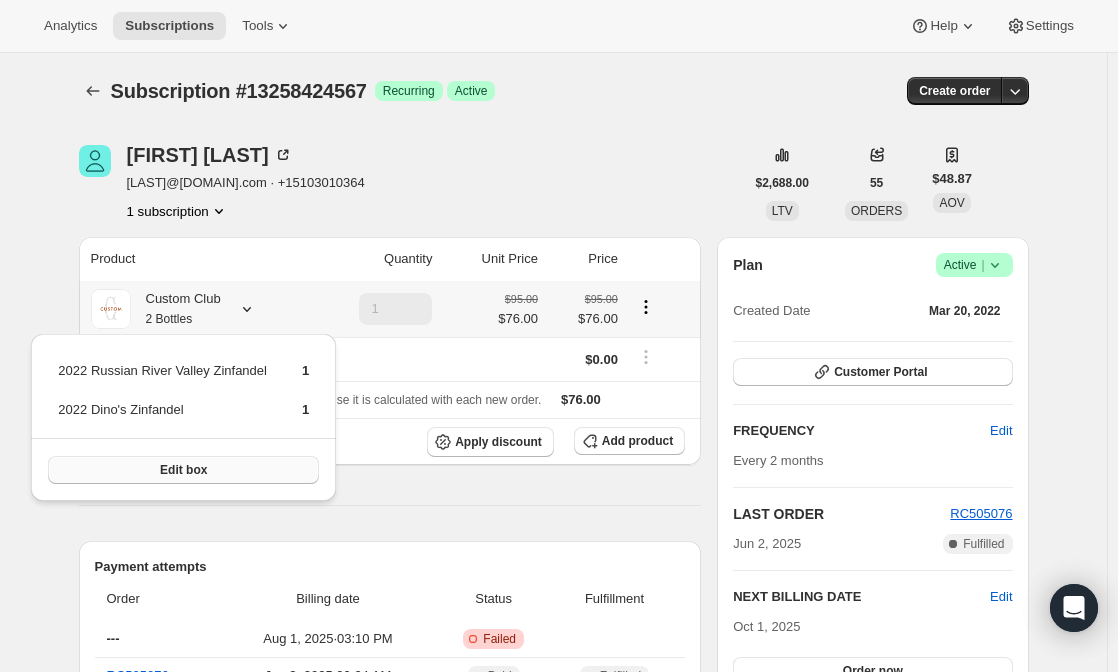 scroll, scrollTop: 70, scrollLeft: 0, axis: vertical 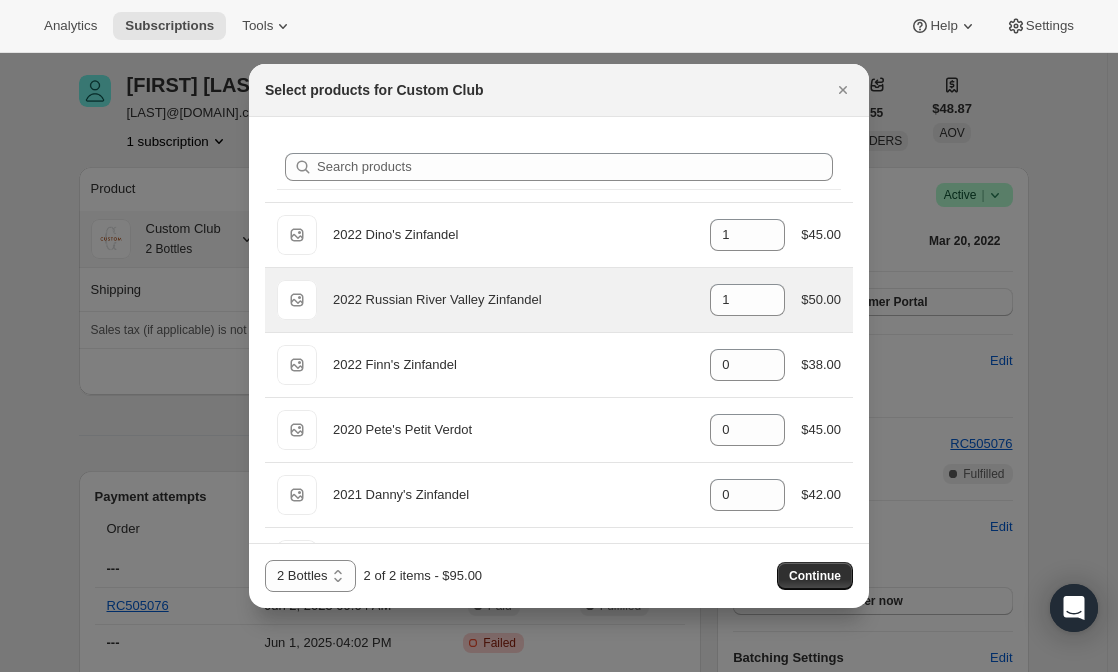 click on "Default Title 2022 Russian River Valley Zinfandel gid://shopify/ProductVariant/49288031404279 1 $50.00" at bounding box center (559, 300) 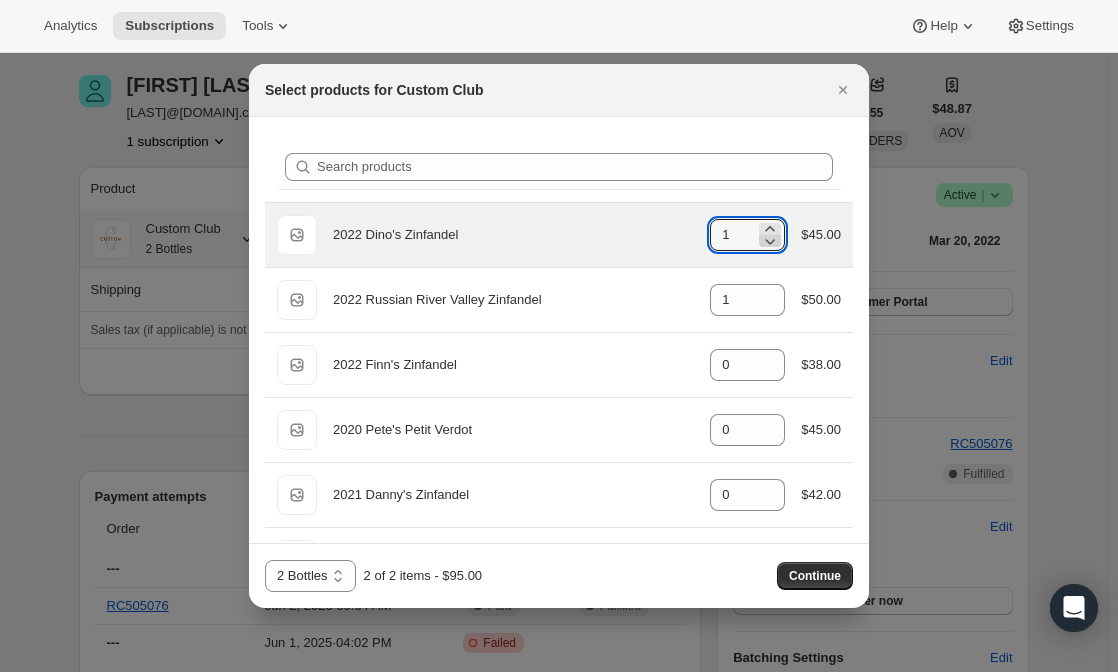 click 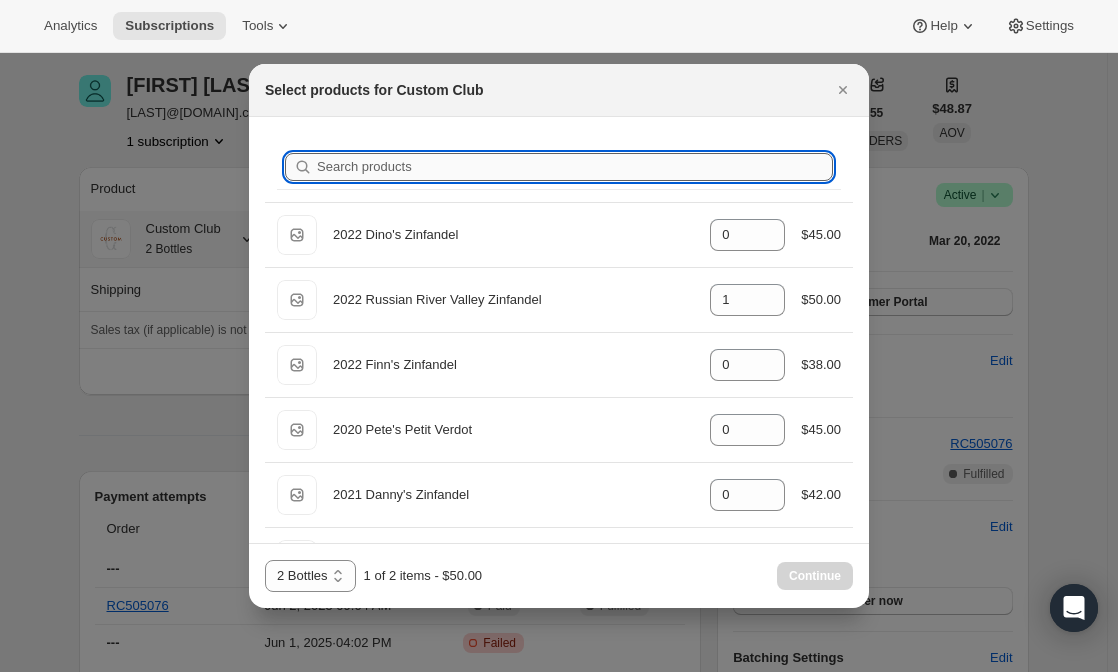 click on "Search products" at bounding box center (575, 167) 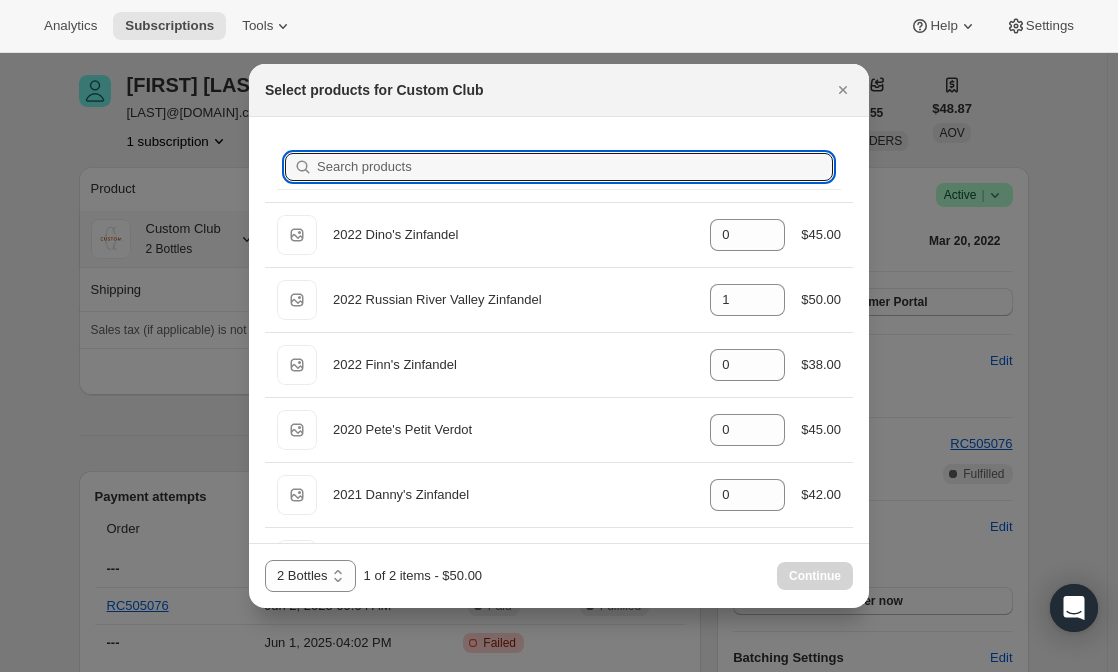 type on "g" 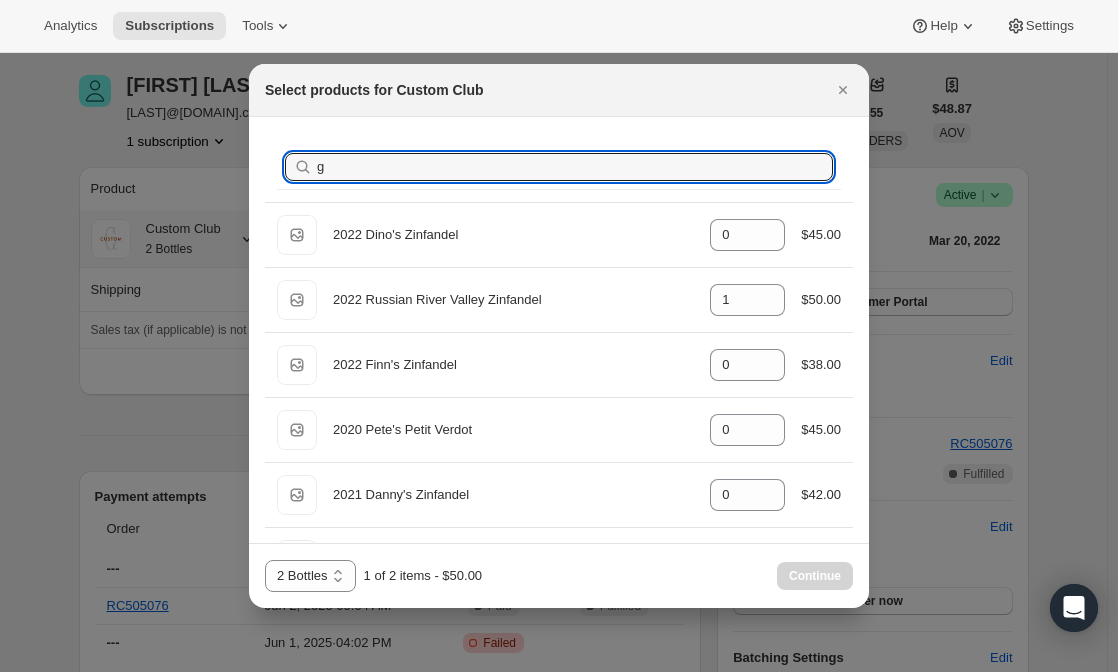 type on "0" 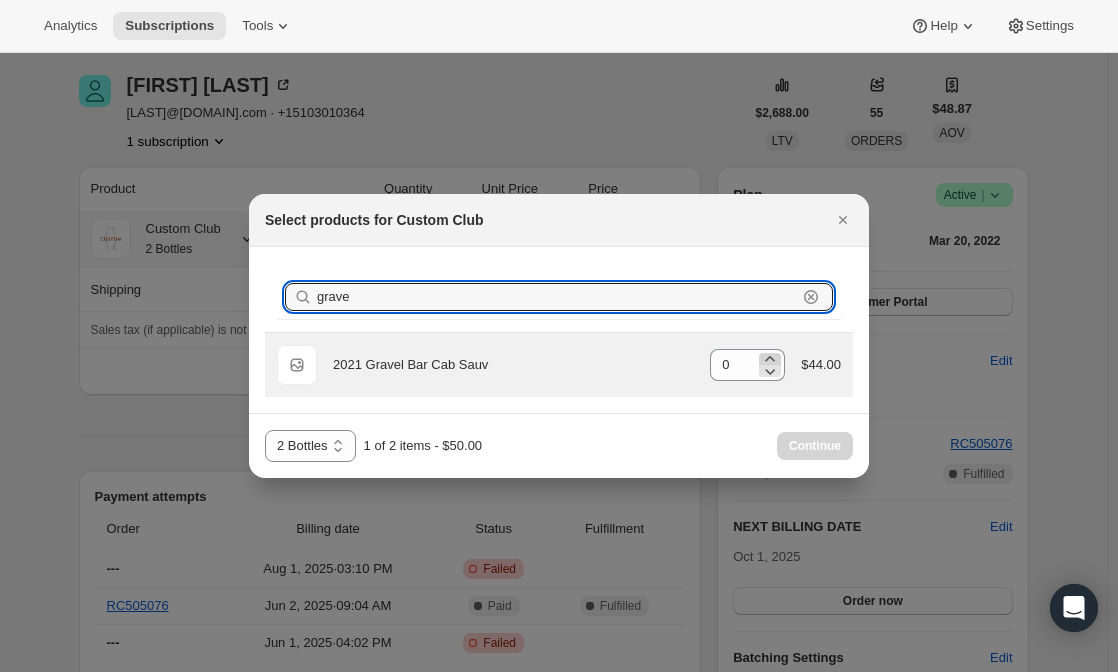 type on "grave" 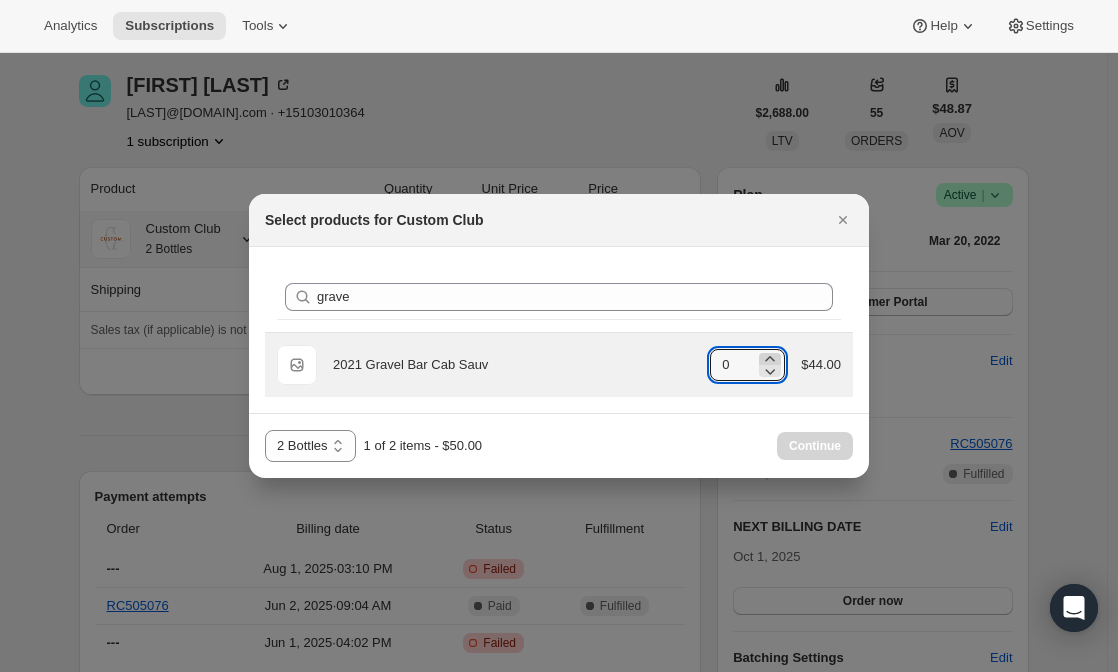 click 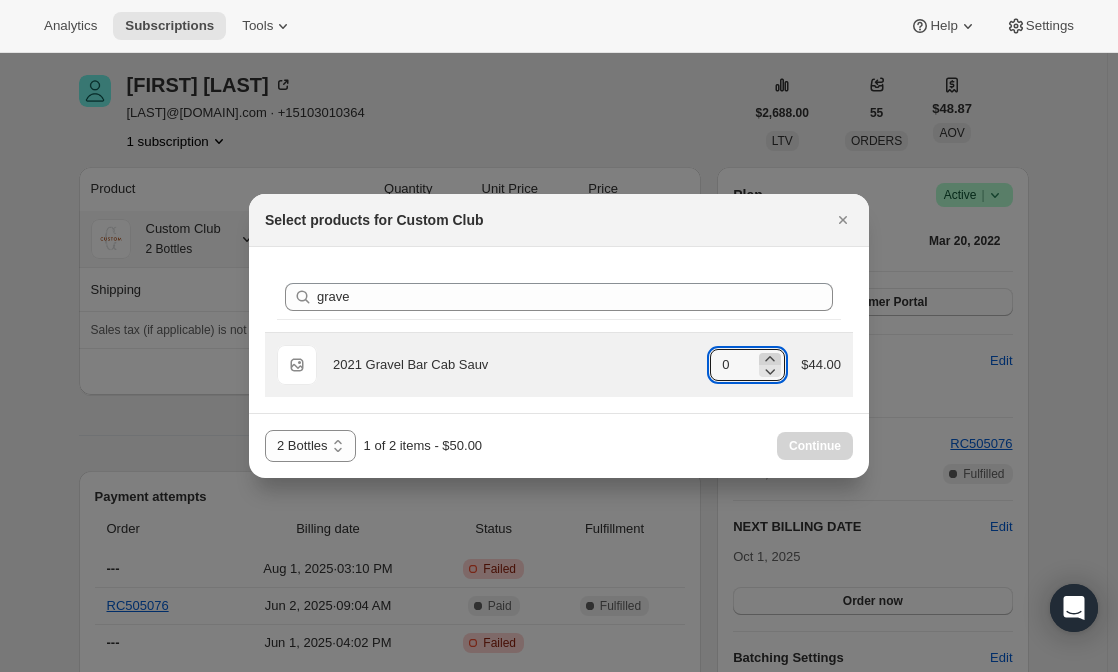 type on "1" 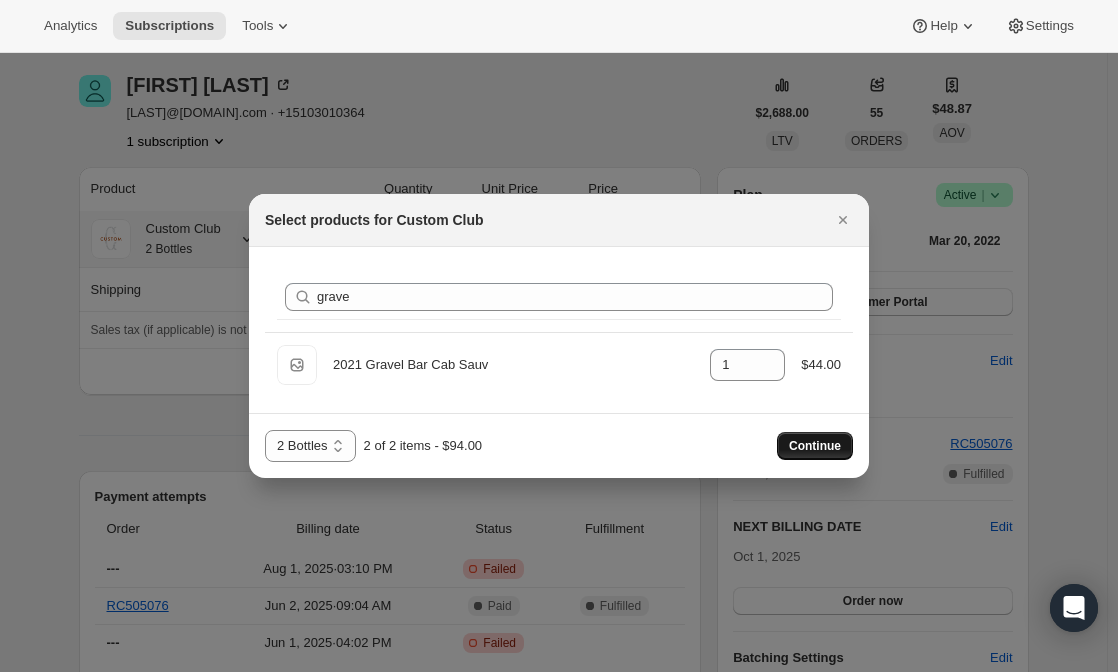 click on "Continue" at bounding box center [815, 446] 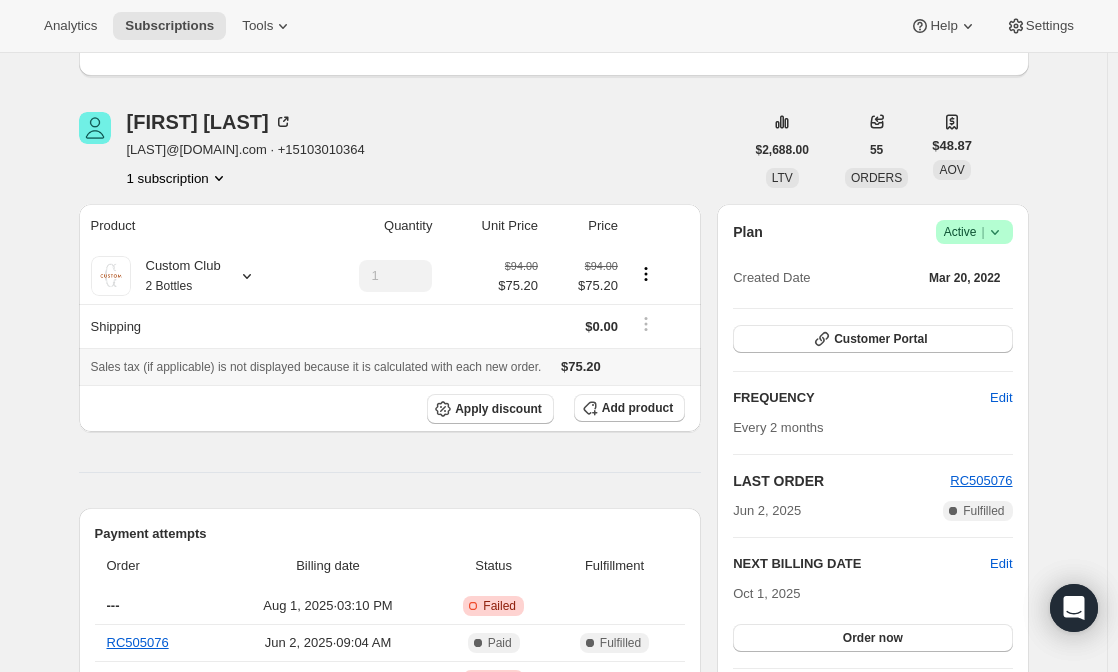 scroll, scrollTop: 122, scrollLeft: 0, axis: vertical 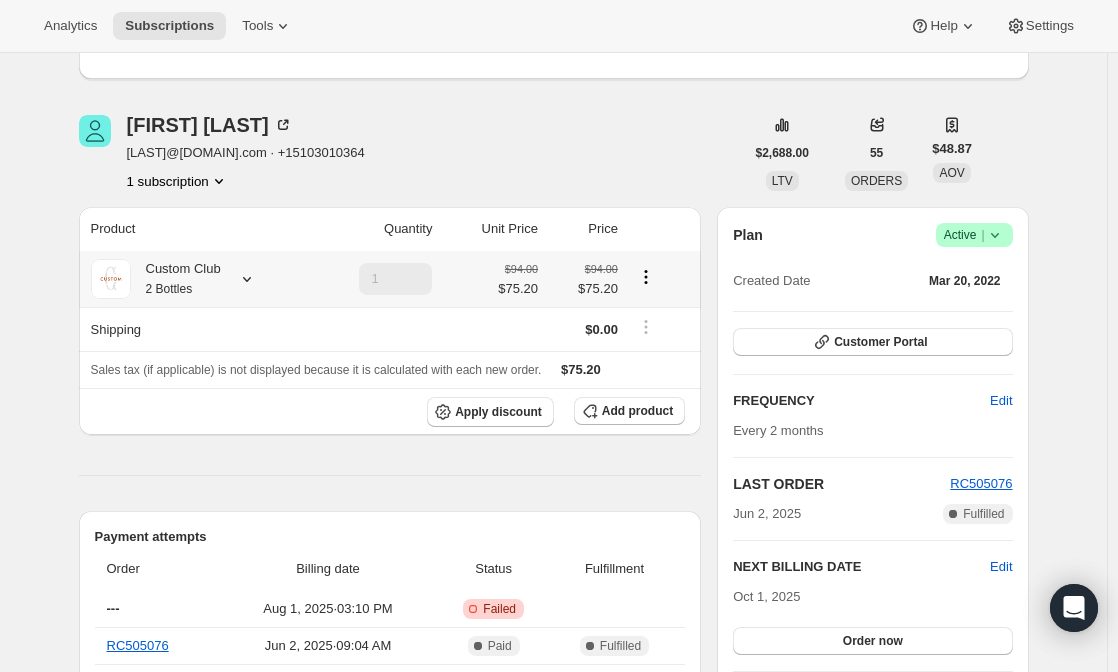 click on "Custom Club 2 Bottles" at bounding box center [176, 279] 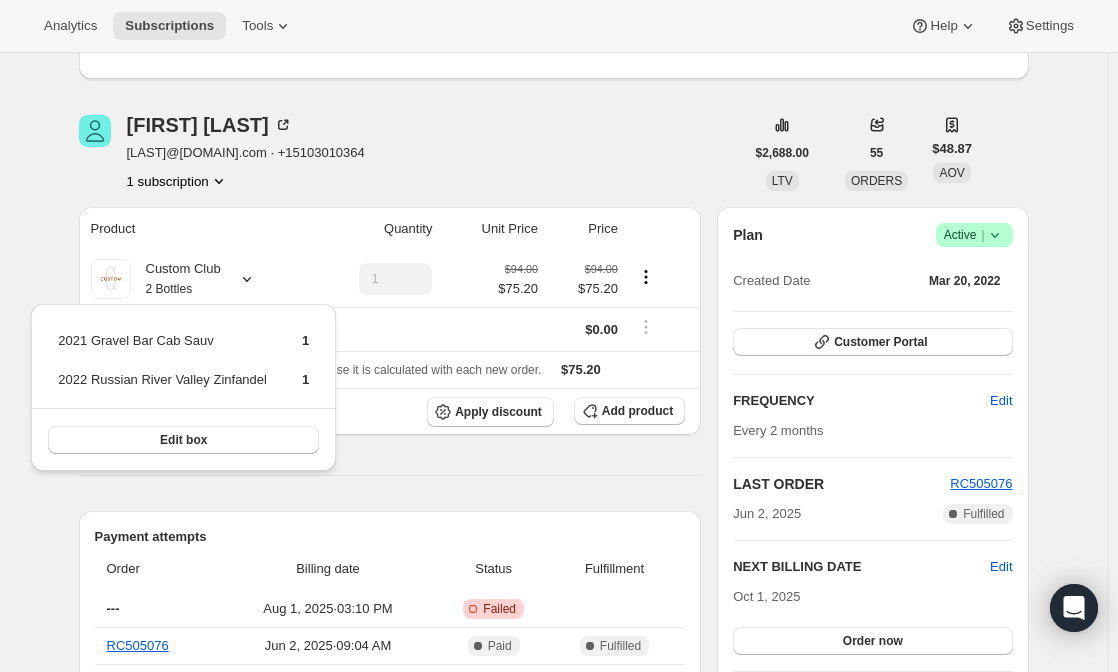 click on "[FIRST]   [LAST] [LAST]@[DOMAIN].com · +15103010364 1 subscription $2,688.00 LTV 55 ORDERS $48.87 AOV Product Quantity Unit Price Price Custom Club 2 Bottles 1 $94.00 $75.20 $94.00 $75.20 Shipping $0.00 Sales tax (if applicable) is not displayed because it is calculated with each new order.   $75.20 Apply discount Add product Payment attempts Order Billing date Status Fulfillment --- Aug 1, 2025  ·  03:10 PM Critical Incomplete Failed RC505076 Jun 2, 2025  ·  09:04 AM  Complete Paid  Complete Fulfilled --- Jun 1, 2025  ·  04:02 PM Critical Incomplete Failed Timeline Aug 1, 2025 [LAST] Cellars updated box contents via Admin 03:42 PM New box selection 1 - 2022 Russian River Valley Zinfandel 1 - 2021 [LAST] Bar Cab Sauv Previous box selection 1 - 2022 Russian River Valley Zinfandel 1 - 2022 [LAST]'s Zinfandel Jul 27, 2025 Subscription reminder email sent via Awtomic email, Awtomic SMS. 03:16 PM Jul 23, 2025 [FIRST] [LAST] updated box contents via Admin 07:05 PM New box selection 1 - 2022 [LAST]'s Zinfandel Plan" at bounding box center (546, 894) 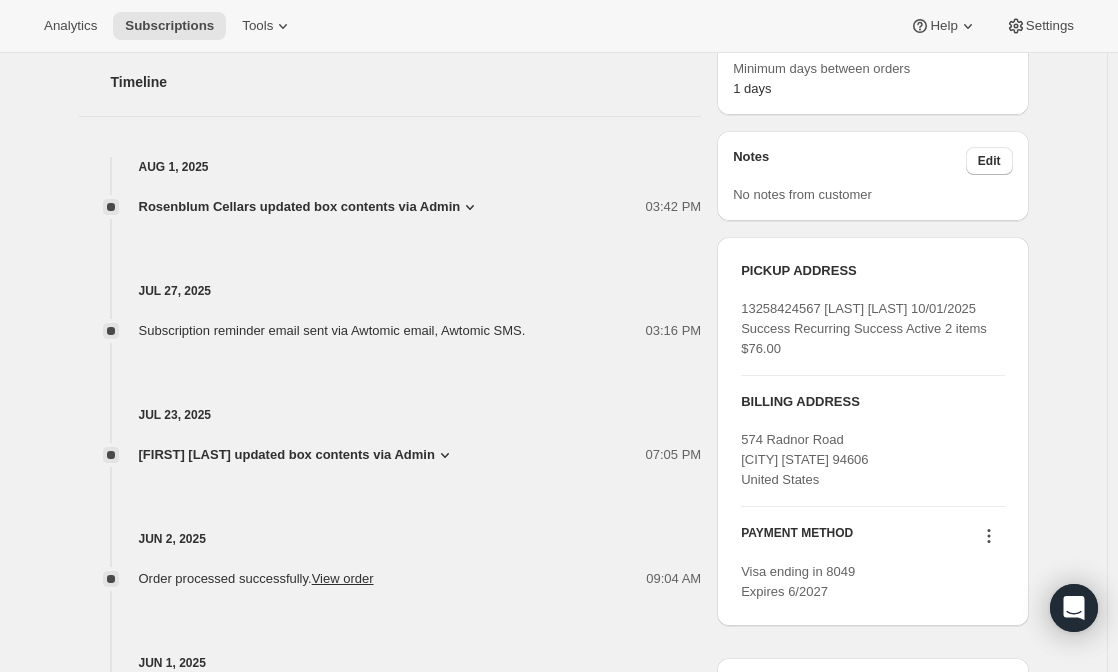 scroll, scrollTop: 1028, scrollLeft: 0, axis: vertical 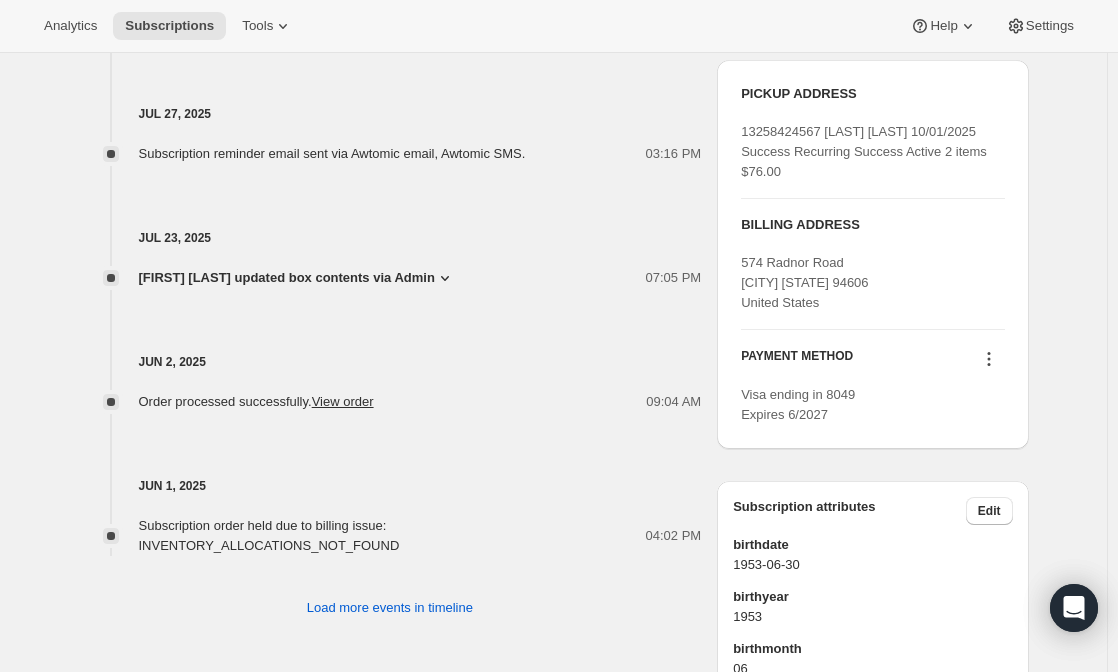 click 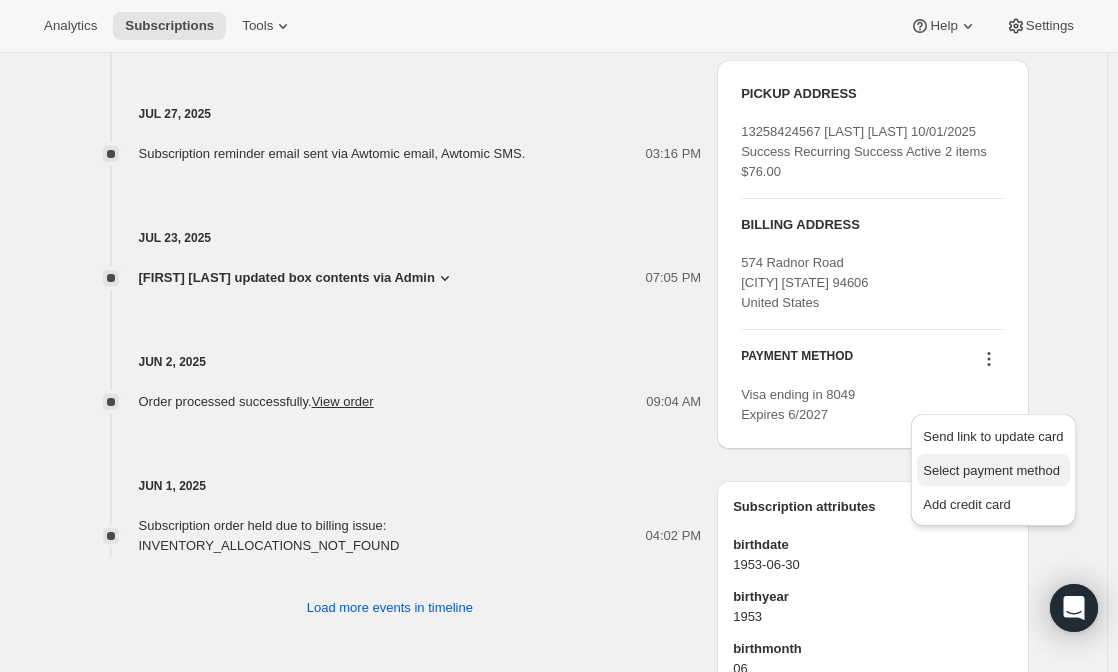click on "Select payment method" at bounding box center [991, 470] 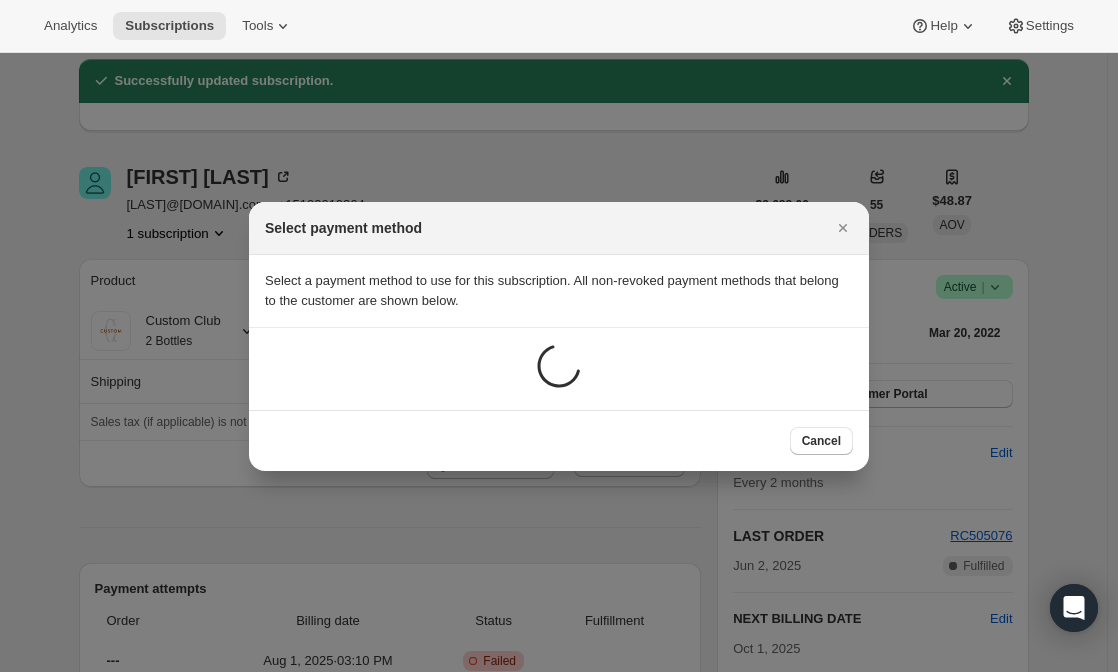scroll, scrollTop: 0, scrollLeft: 0, axis: both 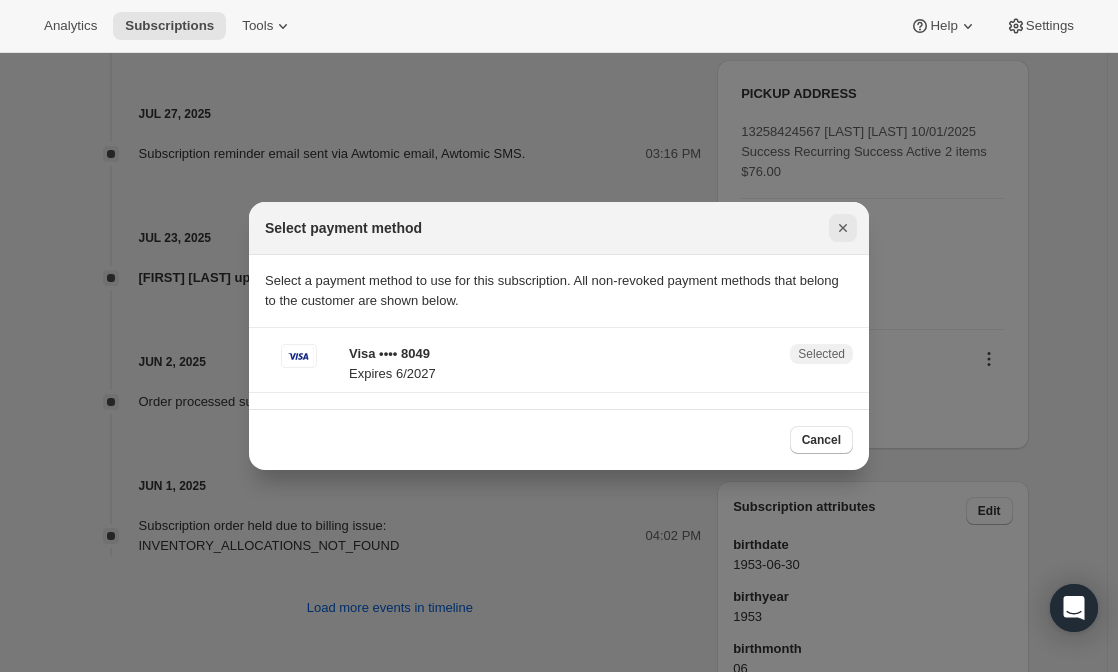 click 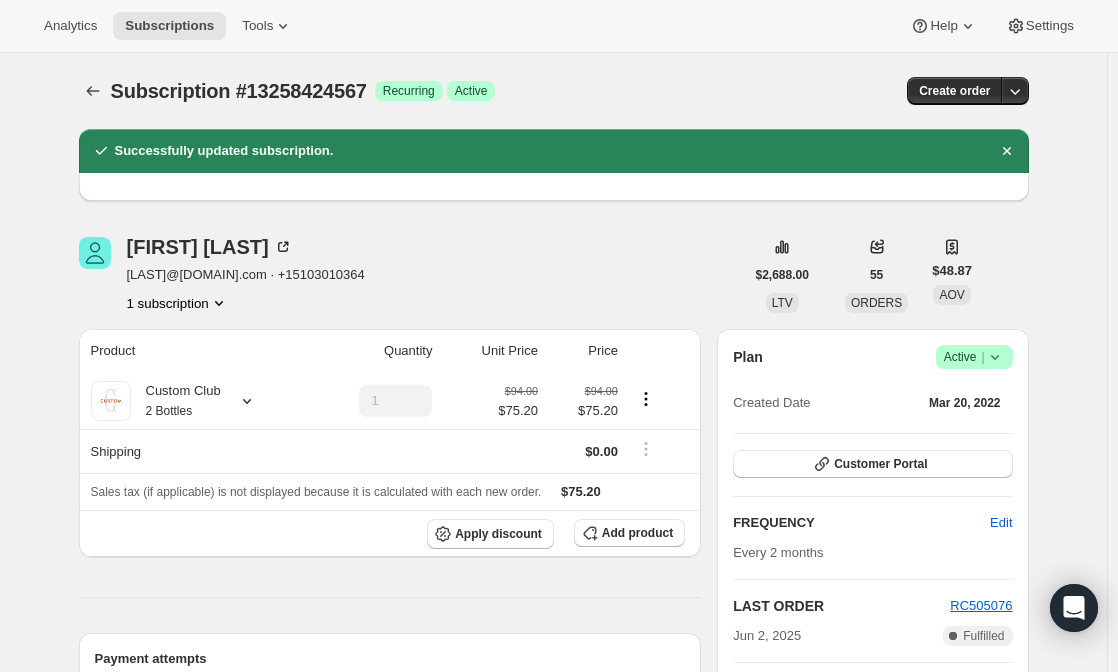 scroll, scrollTop: 1028, scrollLeft: 0, axis: vertical 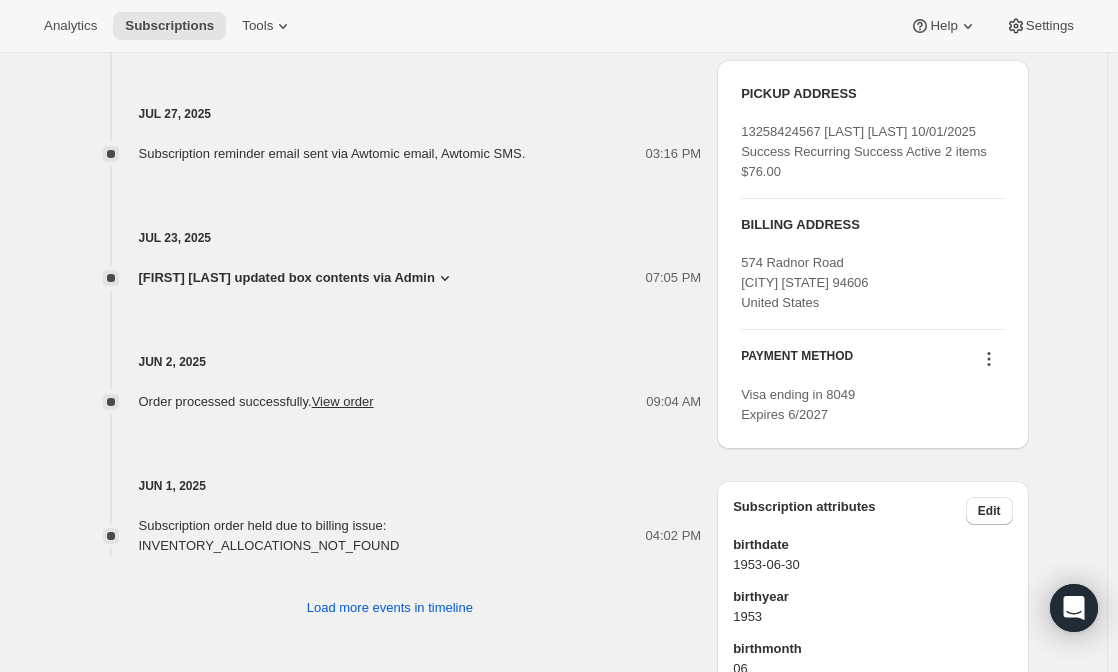 click 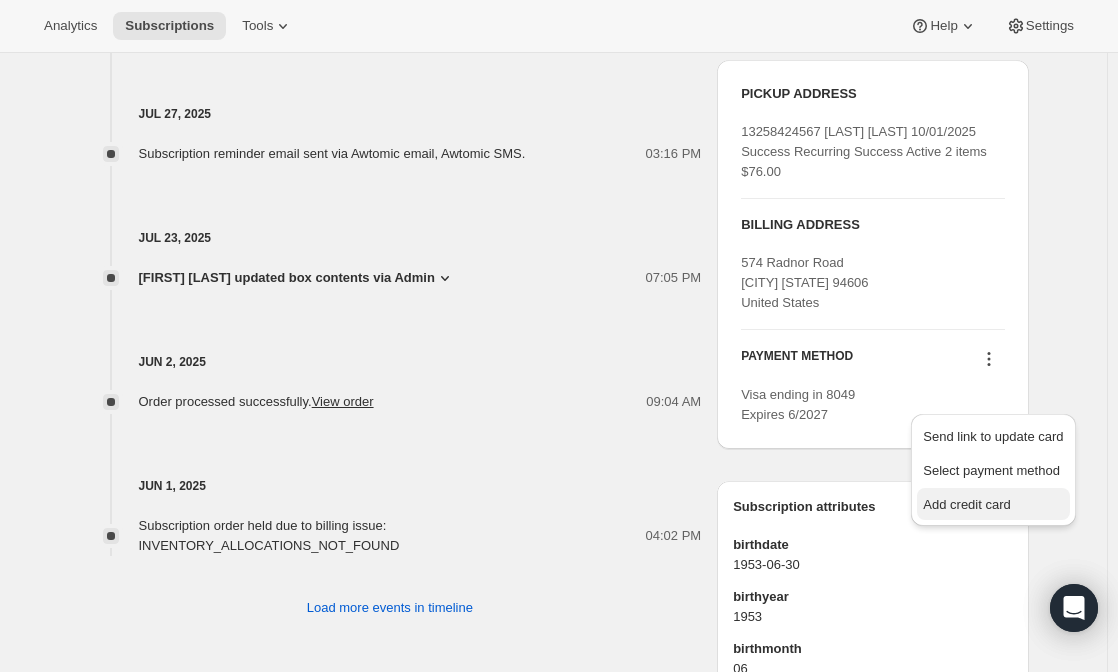 click on "Add credit card" at bounding box center (966, 504) 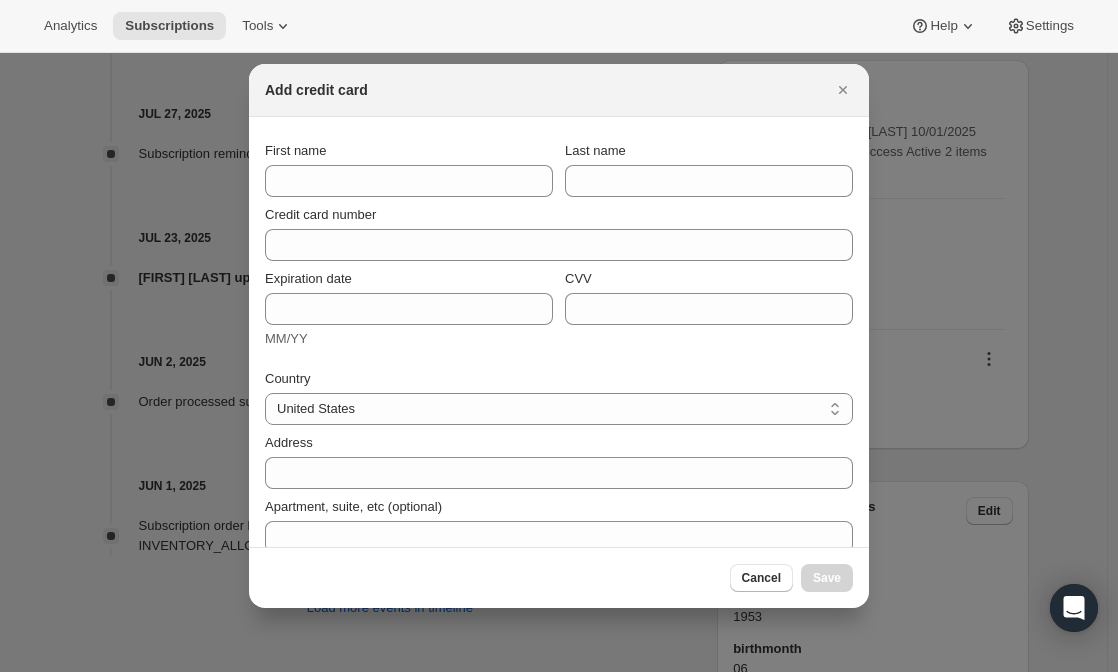 scroll, scrollTop: 0, scrollLeft: 0, axis: both 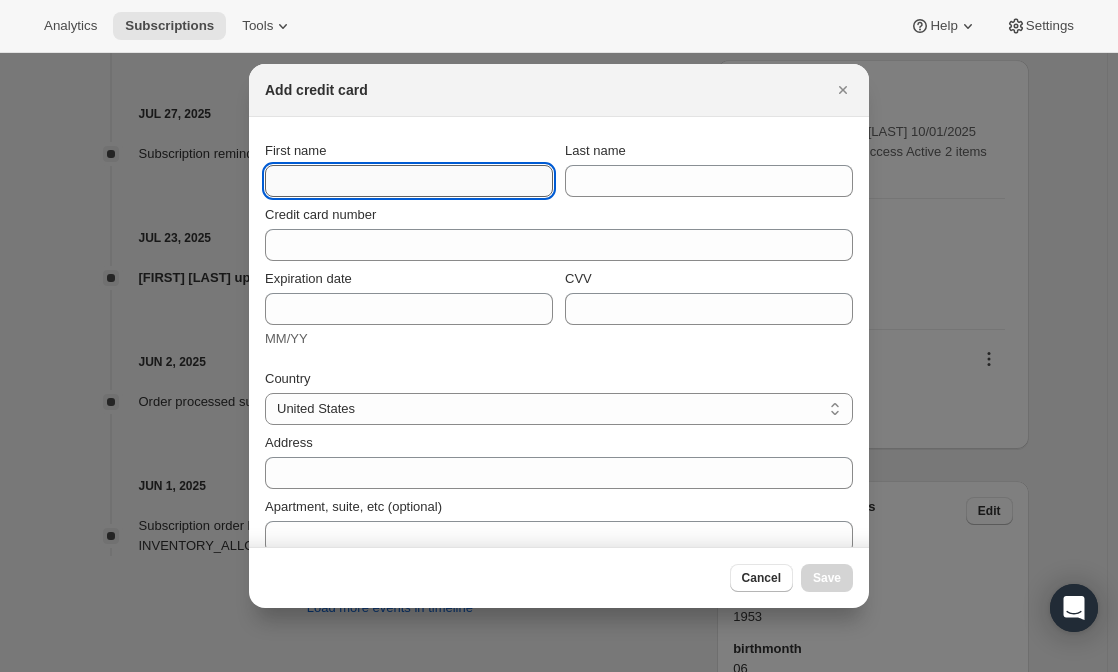 click on "First name" at bounding box center (409, 181) 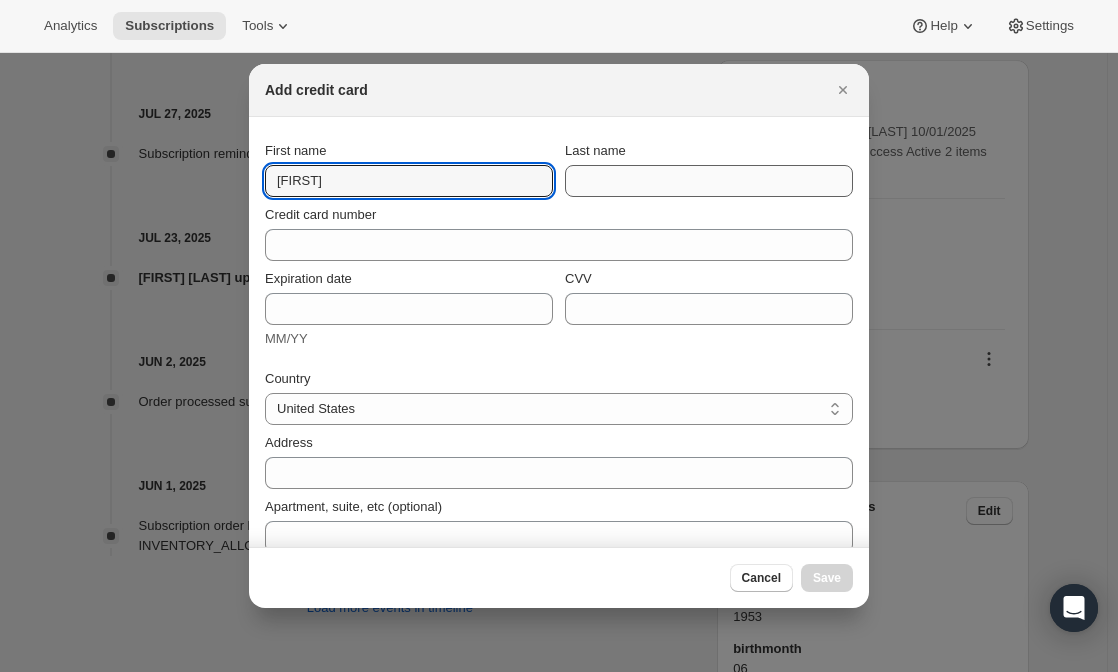 type on "[FIRST]" 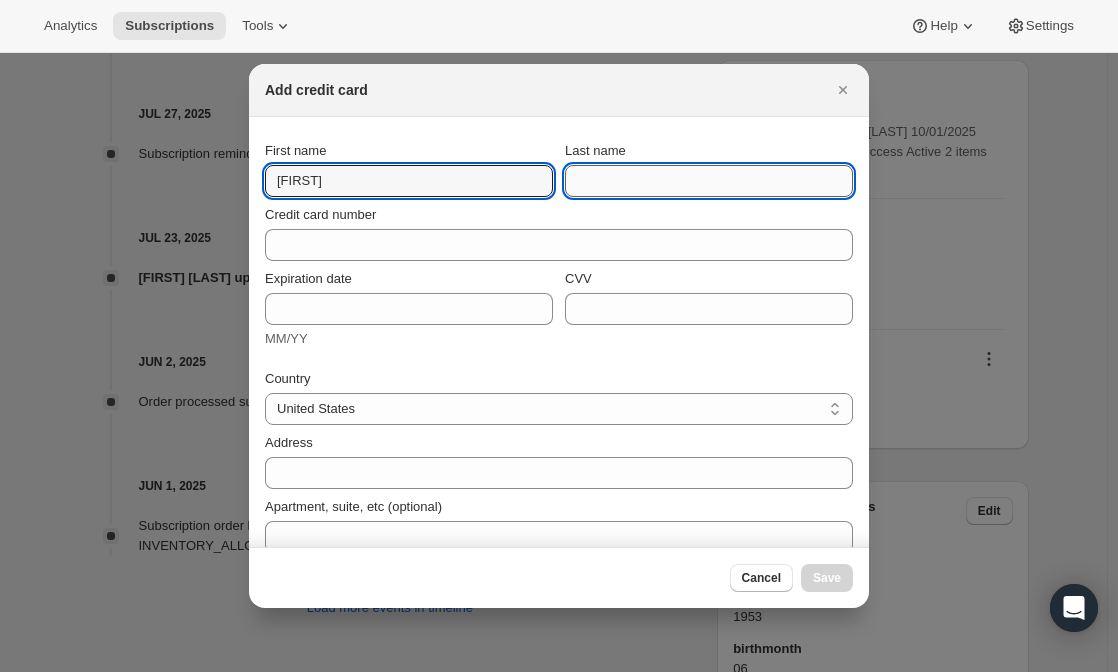 click on "Last name" at bounding box center (709, 181) 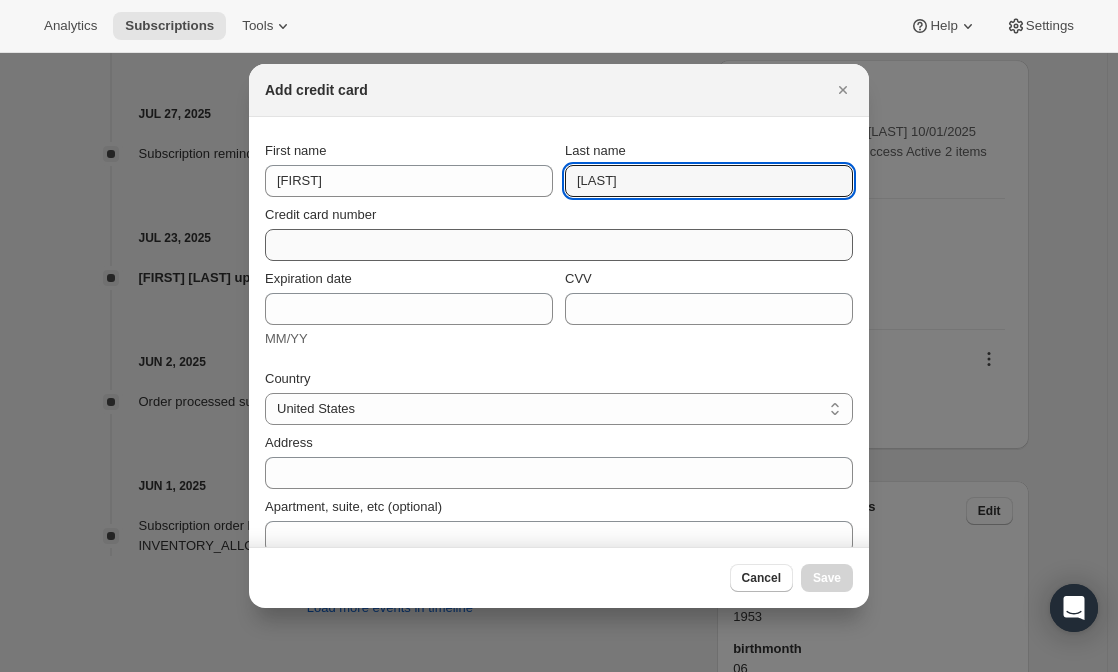 type on "[LAST]" 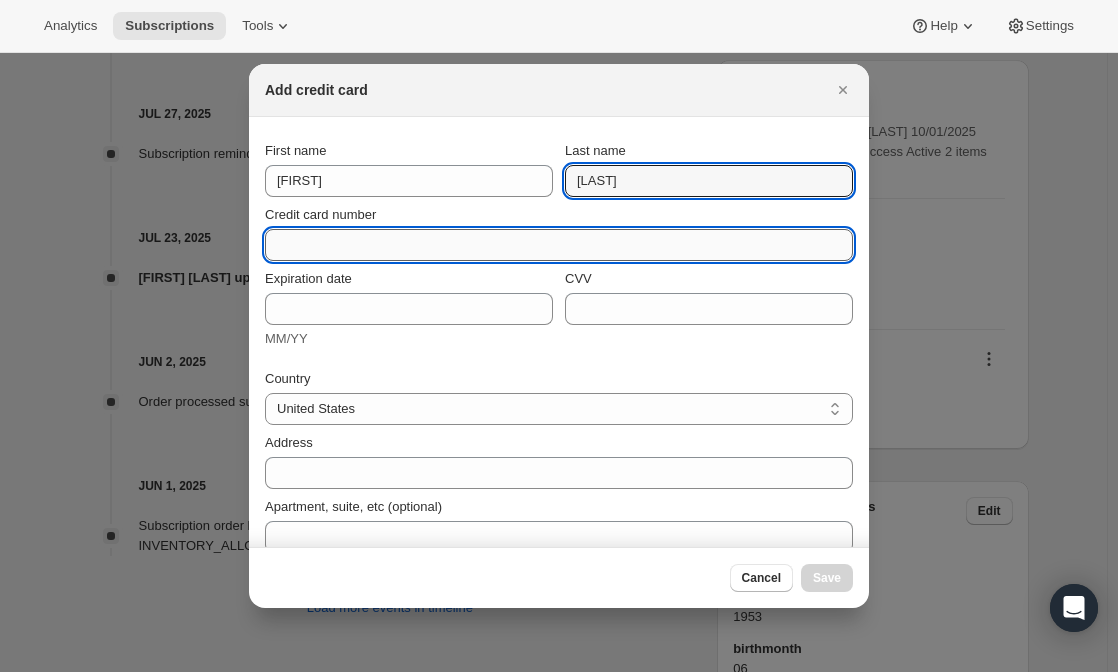 click on "Credit card number" at bounding box center [551, 245] 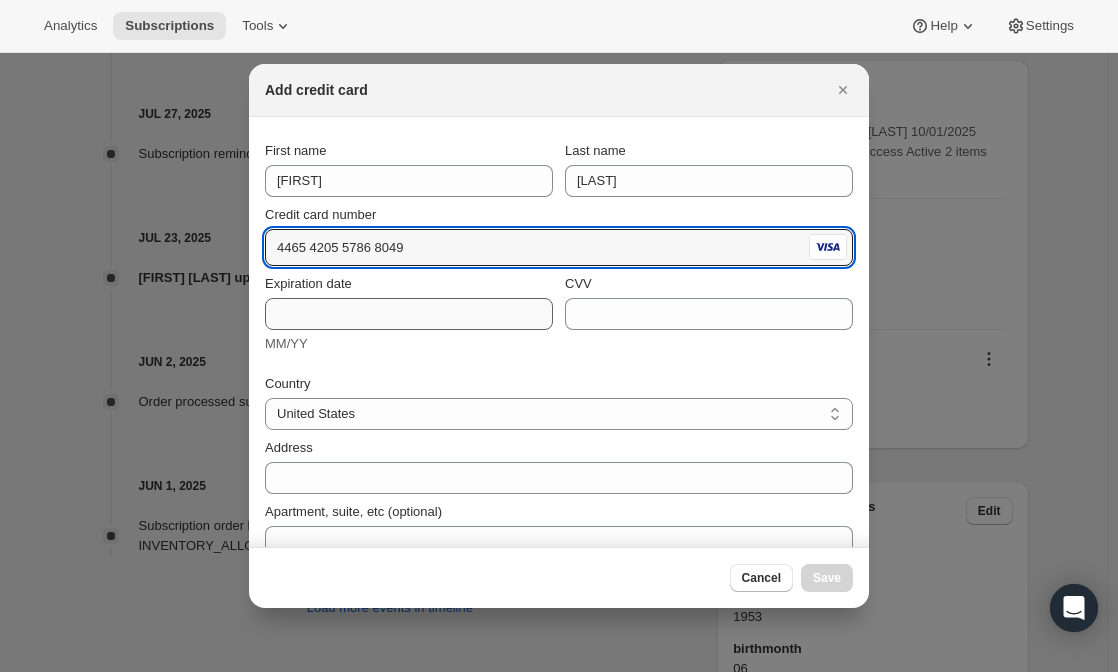 type on "4465 4205 5786 8049" 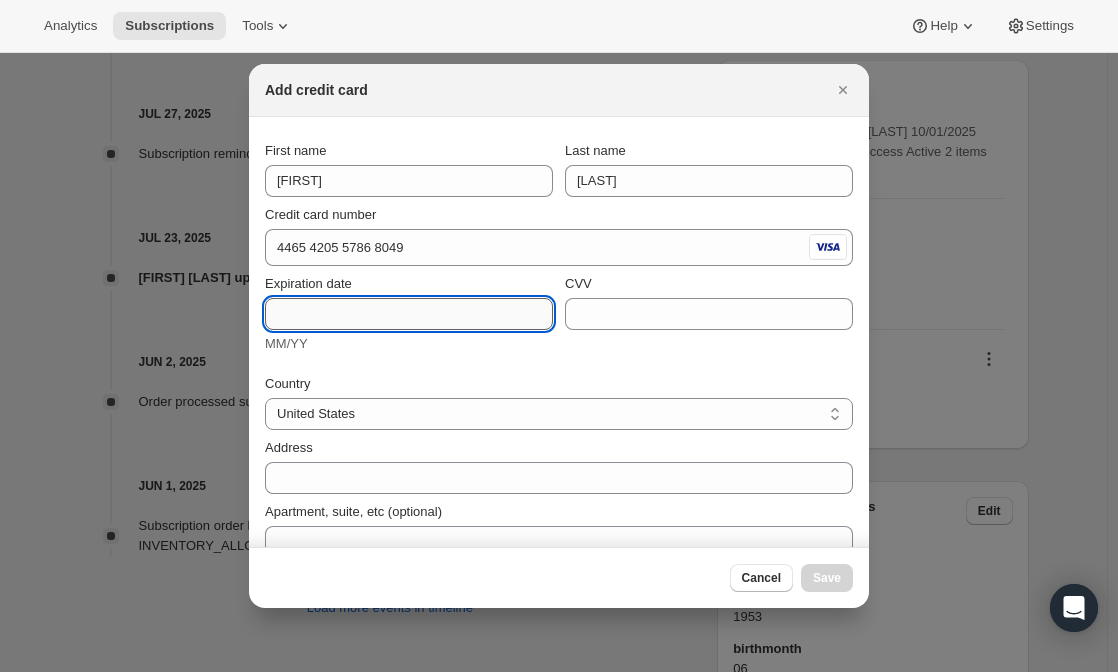 click on "Expiration date" at bounding box center (409, 314) 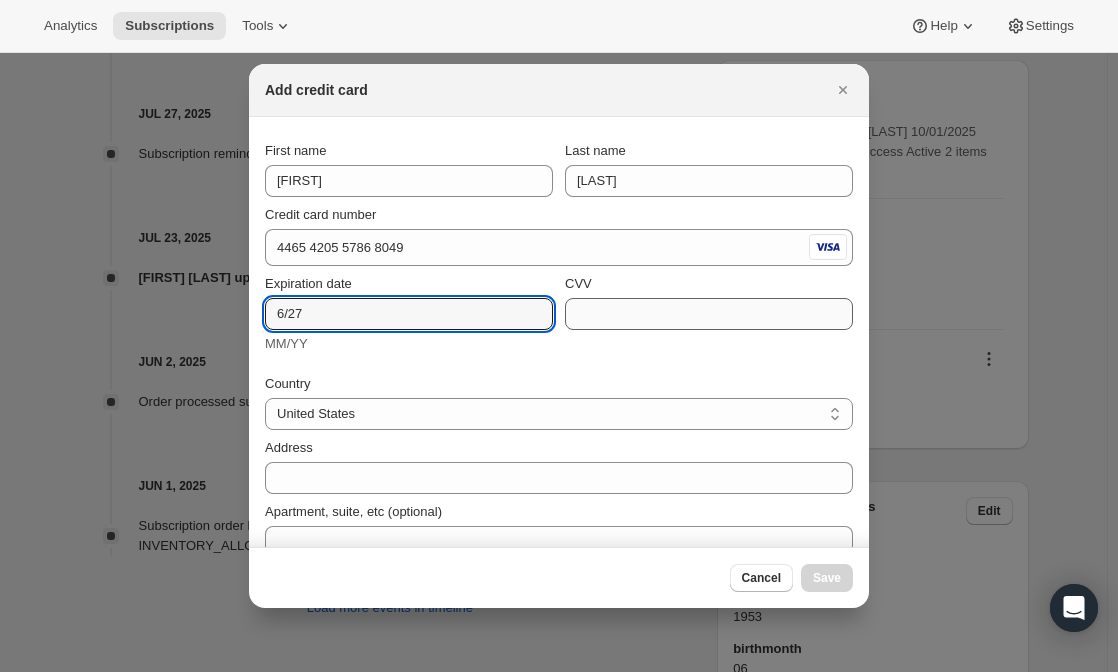 type on "6/27" 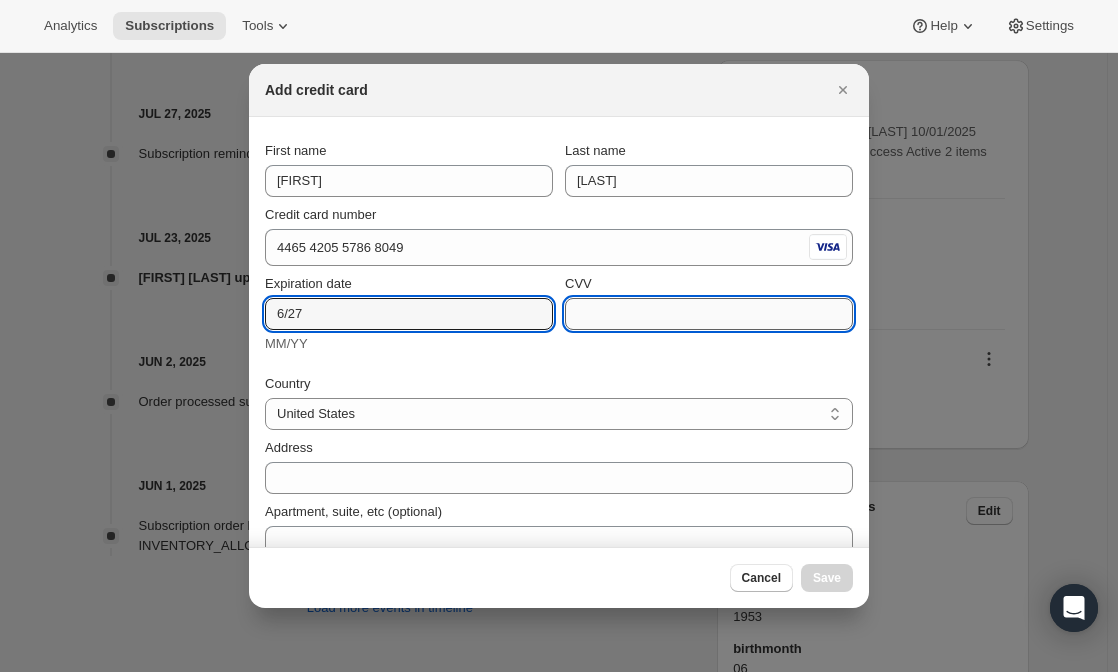 click on "CVV" at bounding box center (709, 314) 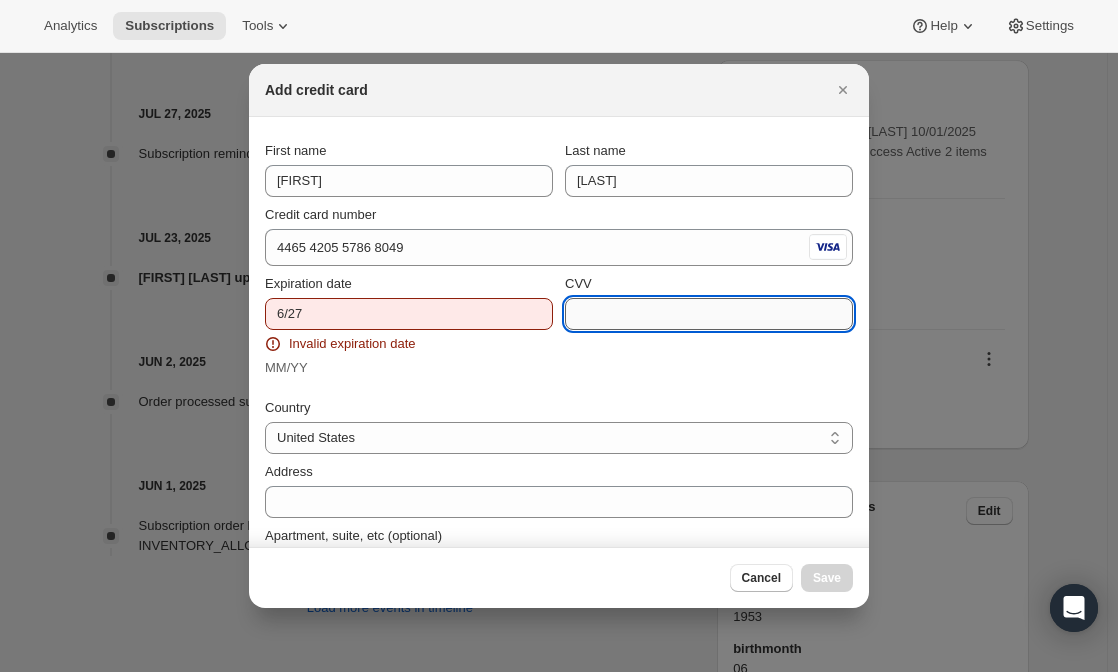 click on "CVV" at bounding box center [709, 314] 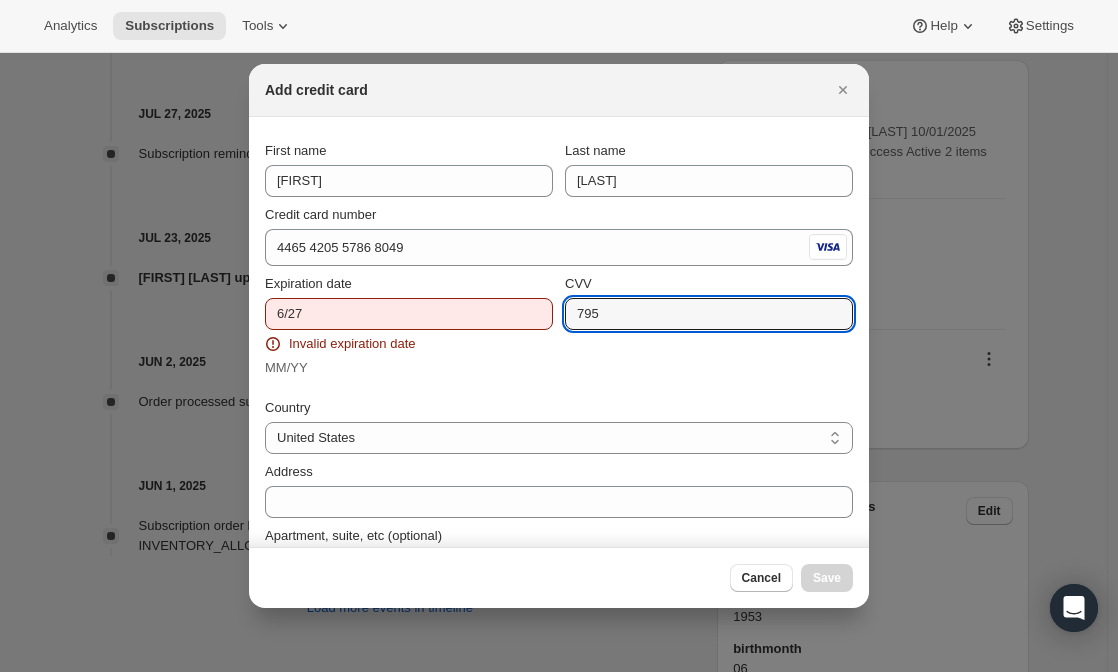 type on "795" 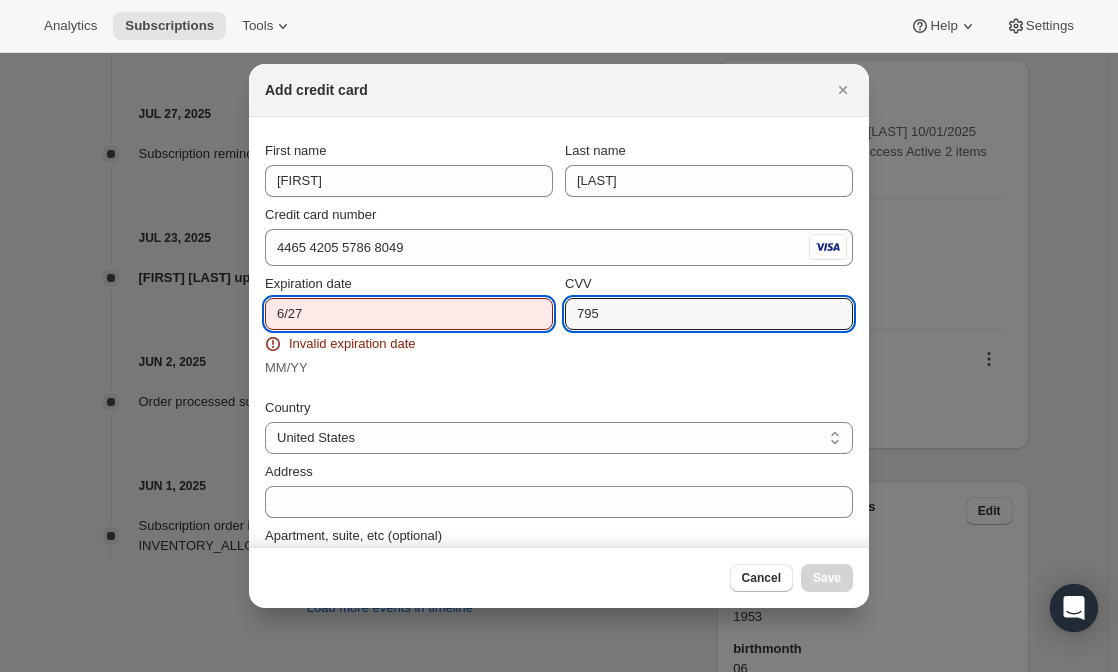 click on "6/27" at bounding box center [409, 314] 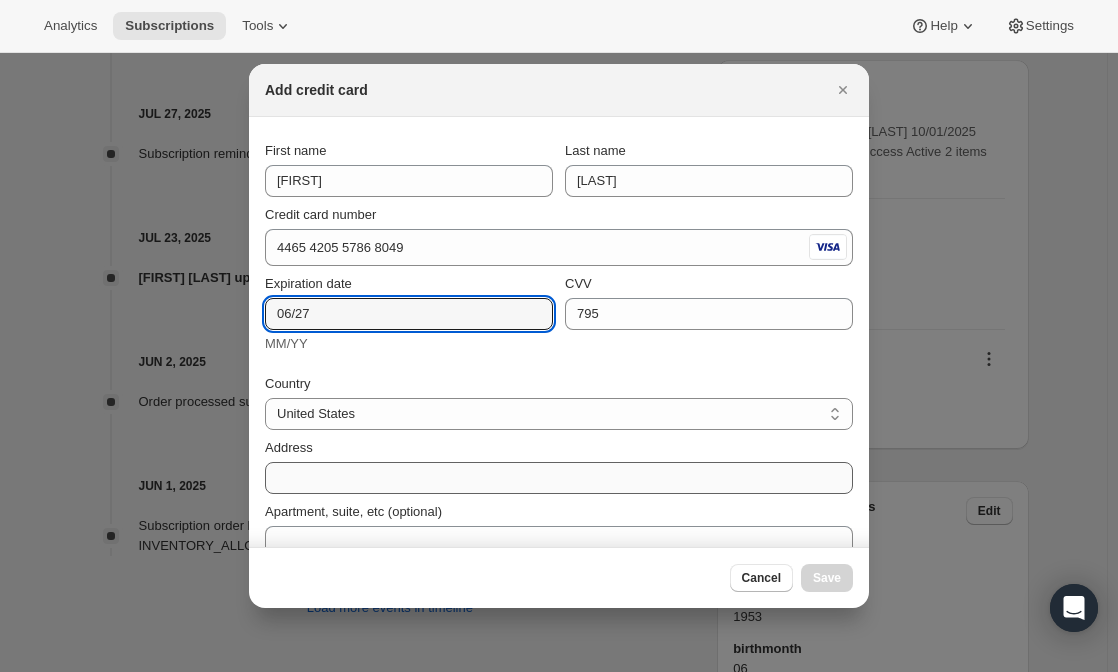 type on "06/27" 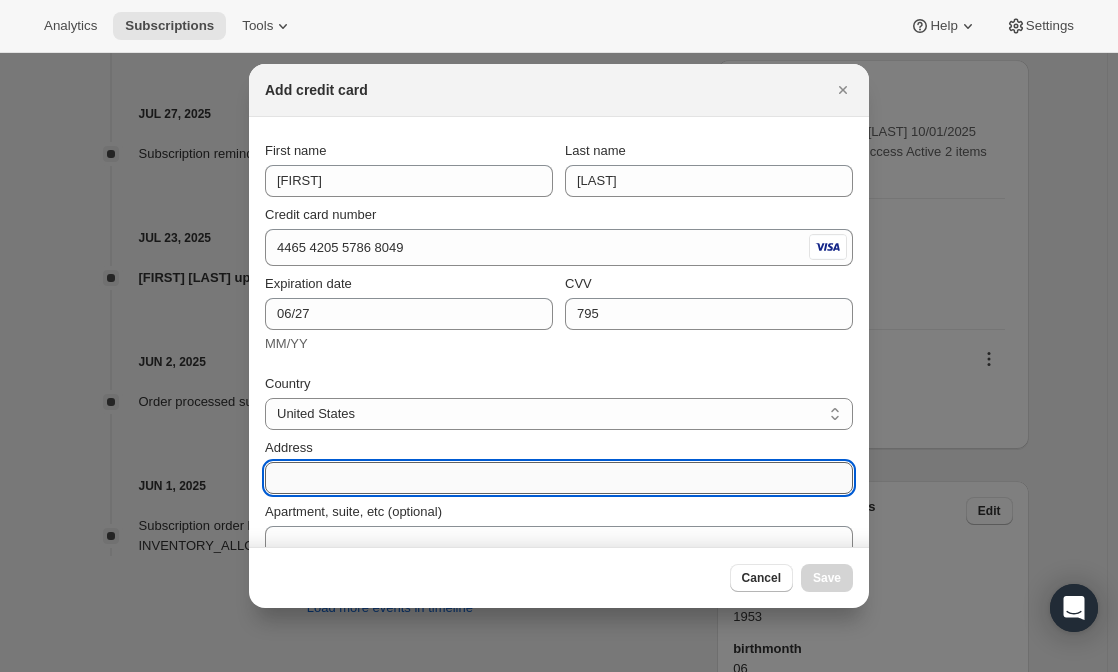 click on "Address" at bounding box center [559, 478] 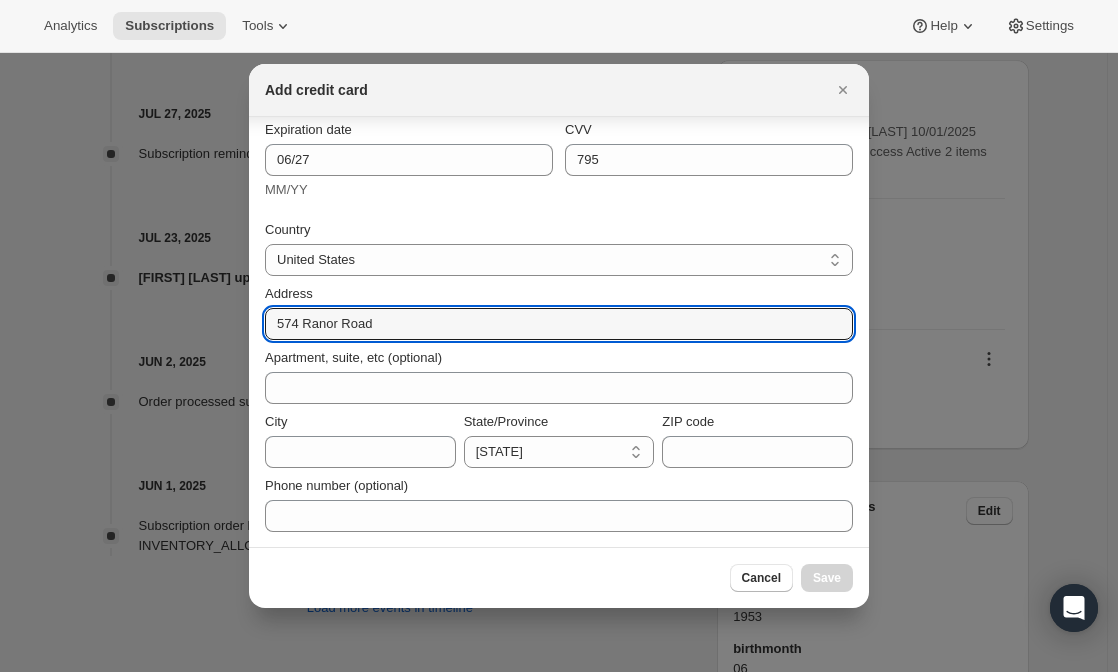 type on "574 Ranor Road" 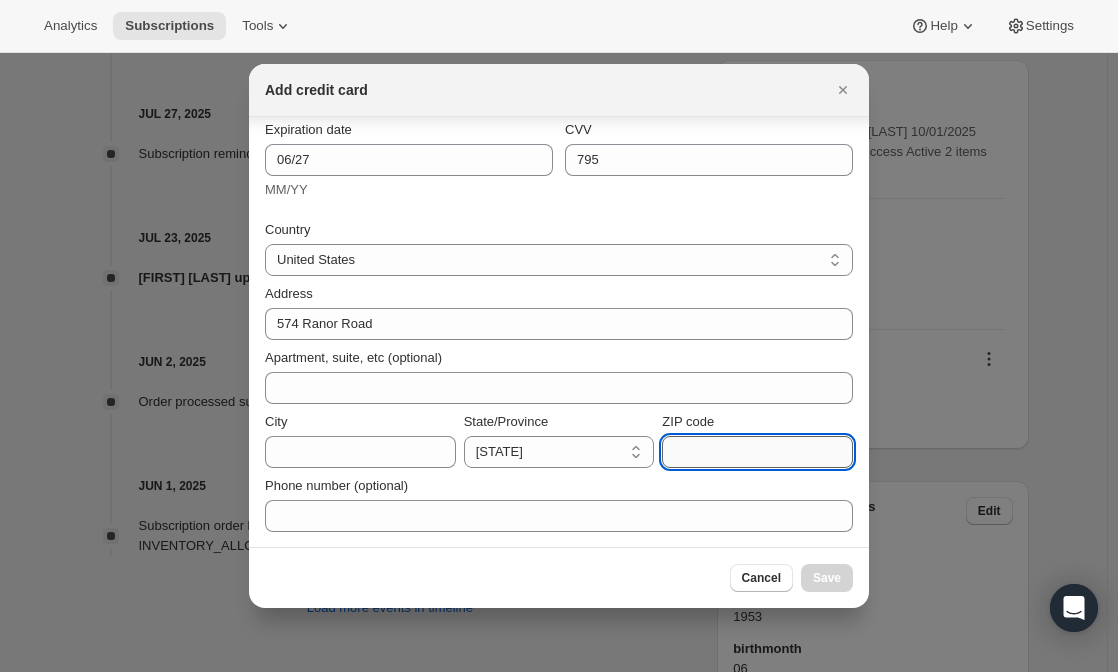 click on "ZIP code" at bounding box center [757, 452] 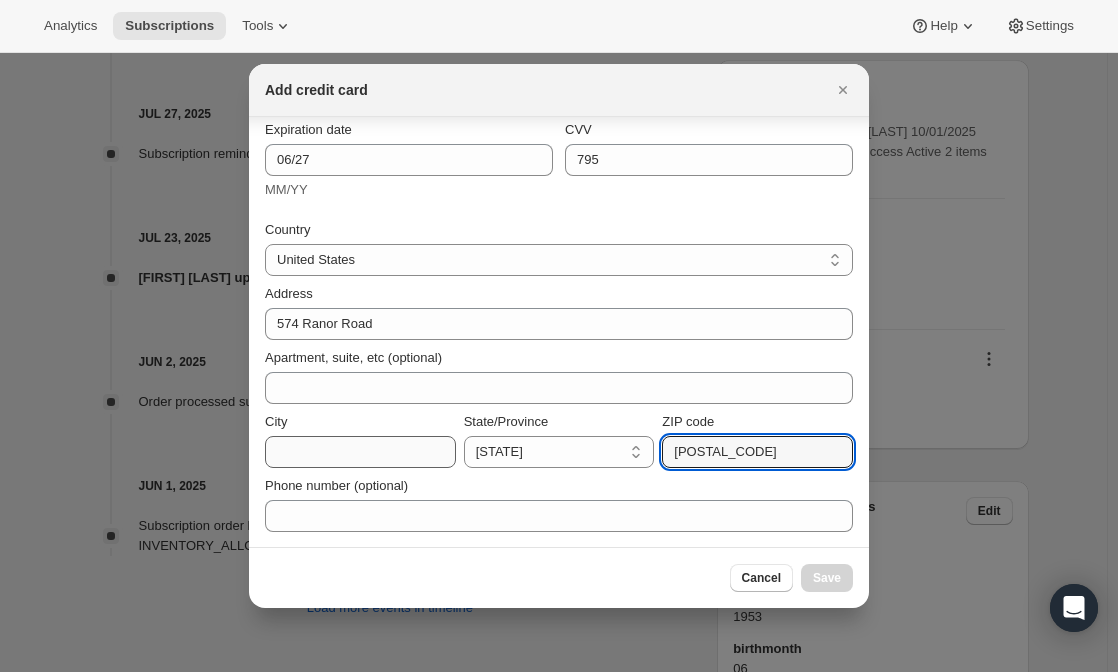 type on "[POSTAL_CODE]" 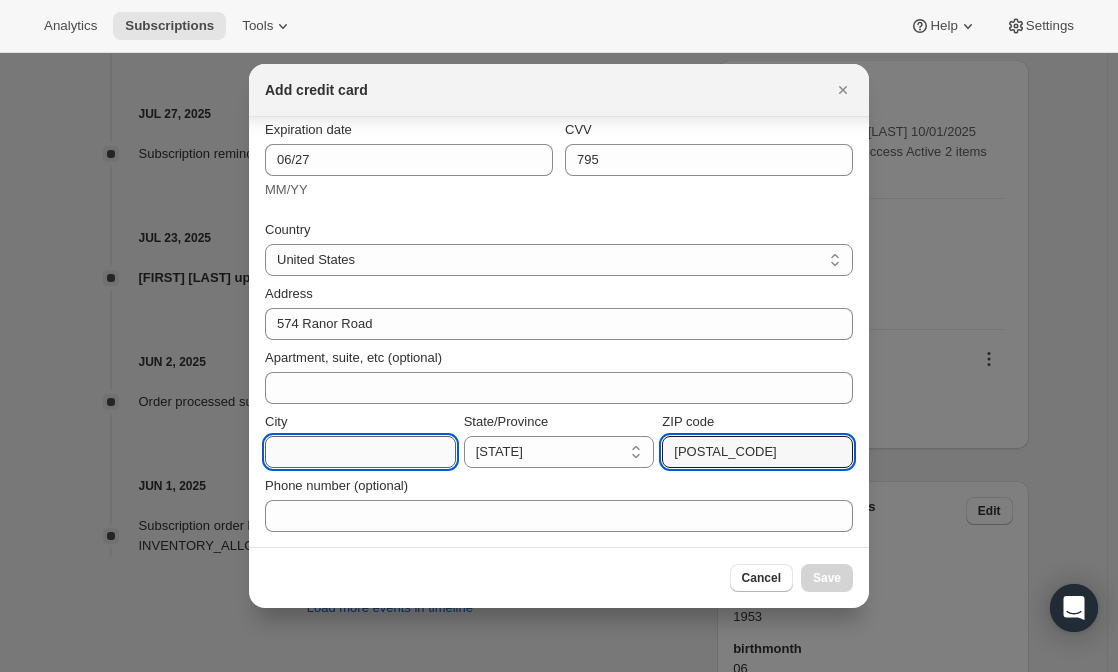 click on "City" at bounding box center [360, 452] 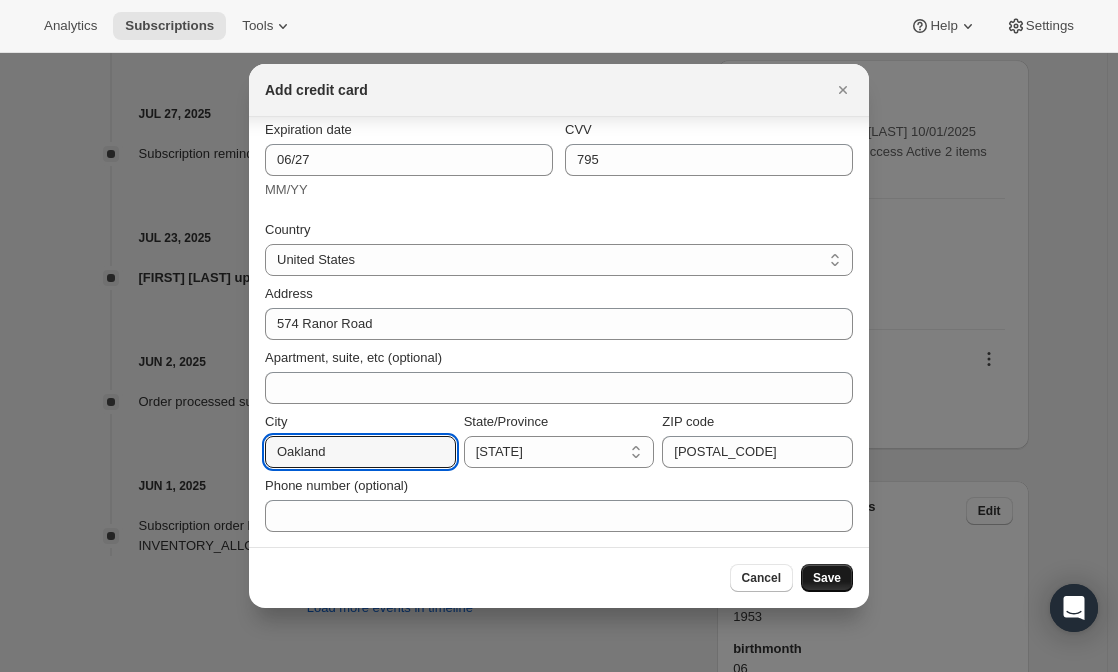 type on "Oakland" 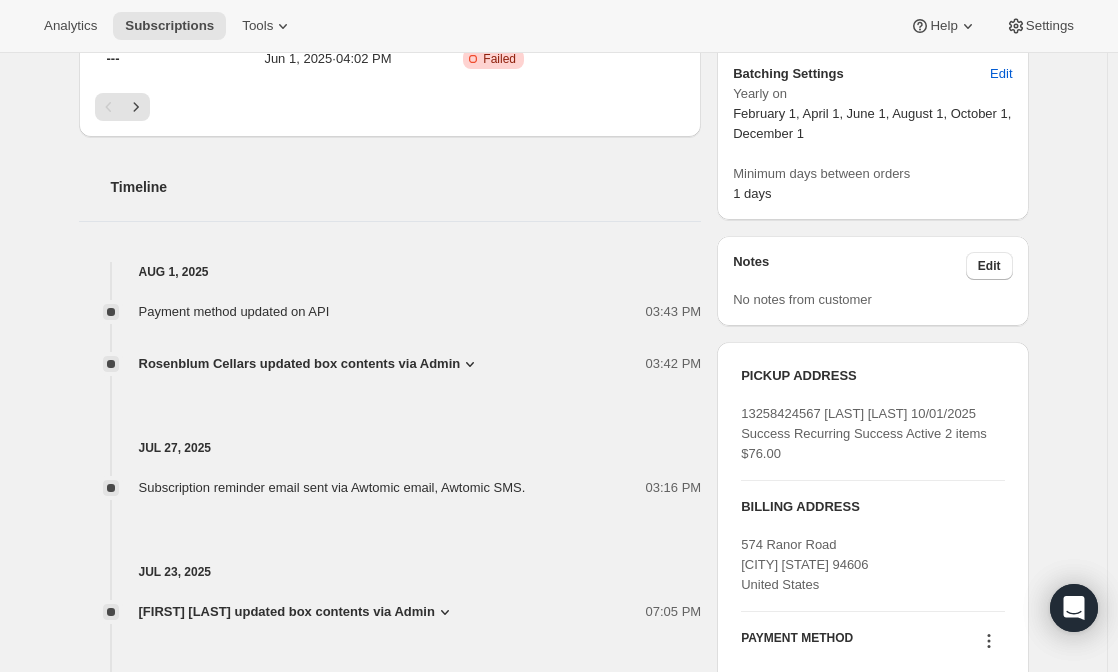 scroll, scrollTop: 932, scrollLeft: 0, axis: vertical 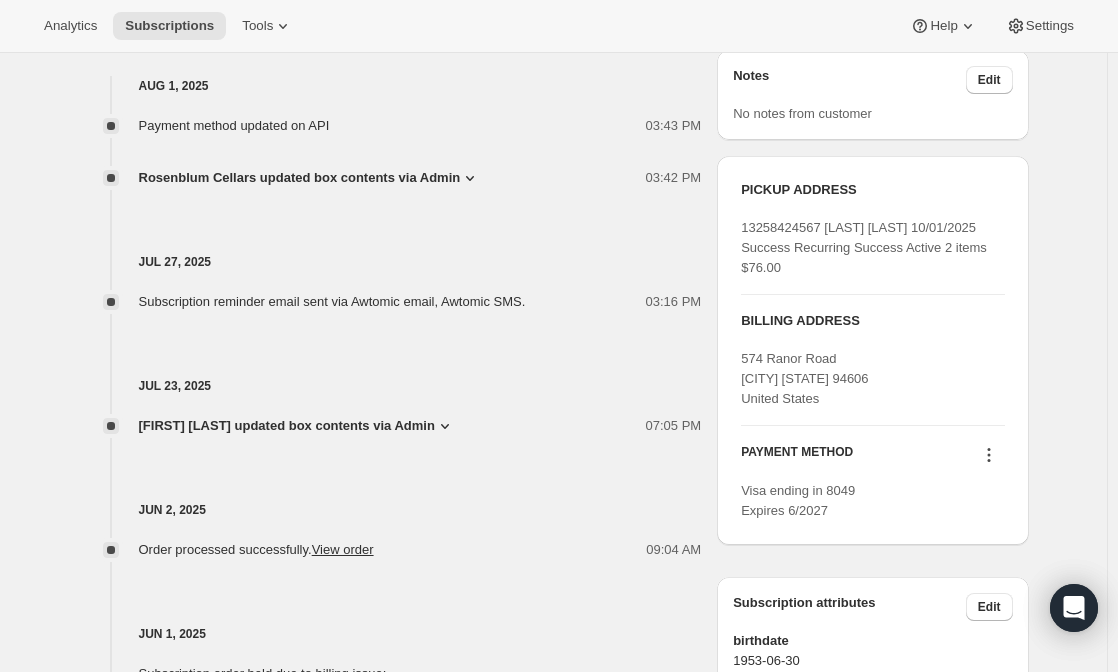 click 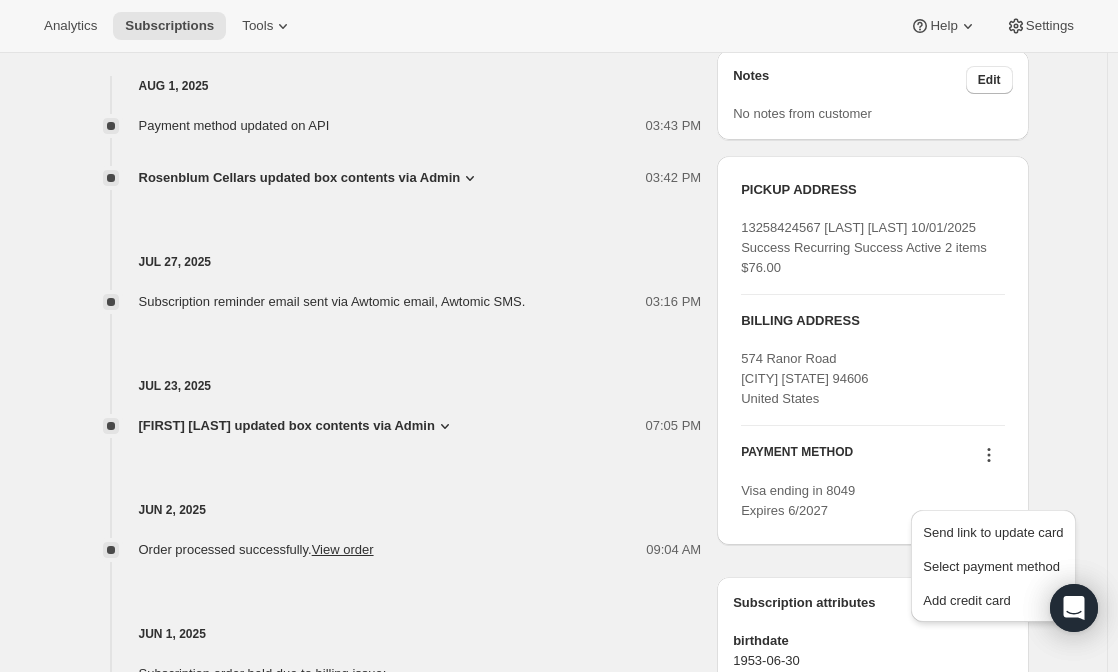 click on "Subscription #13258424567. This page is ready Subscription #13258424567 Success Recurring Success Active Create order Successfully updated subscription. [FIRST]   [LAST] [LAST]@[DOMAIN].com · +15103010364 1 subscription $2,688.00 LTV 55 ORDERS $48.87 AOV Product Quantity Unit Price Price Custom Club 2 Bottles 1 $94.00 $75.20 $94.00 $75.20 Shipping $0.00 Sales tax (if applicable) is not displayed because it is calculated with each new order.   $75.20 Apply discount Add product Payment attempts Order Billing date Status Fulfillment --- Aug 1, 2025  ·  03:10 PM Critical Incomplete Failed RC505076 Jun 2, 2025  ·  09:04 AM  Complete Paid  Complete Fulfilled --- Jun 1, 2025  ·  04:02 PM Critical Incomplete Failed Timeline Aug 1, 2025 Payment method updated on API 03:43 PM [LAST] Cellars updated box contents via Admin 03:42 PM New box selection 1 - 2022 Russian River Valley Zinfandel 1 - 2021 [LAST] Bar Cab Sauv Previous box selection 1 - 2022 Russian River Valley Zinfandel 1 - 2022 [LAST]'s Zinfandel 03:16 PM |" at bounding box center (553, 38) 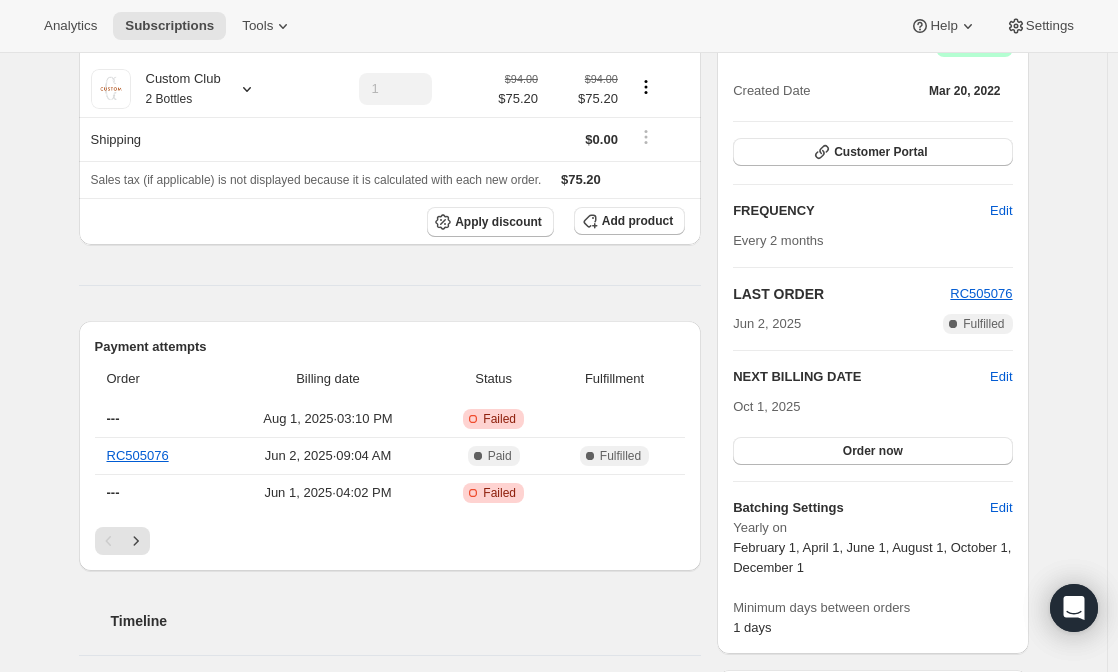 scroll, scrollTop: 313, scrollLeft: 0, axis: vertical 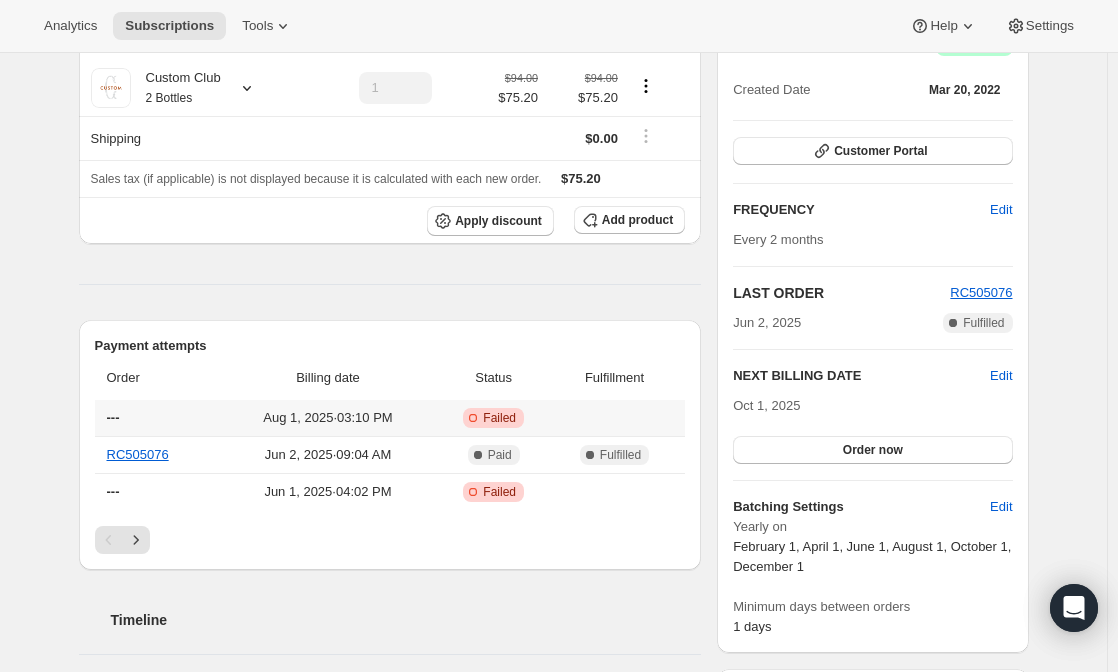 click on "Aug 1, 2025  ·  03:10 PM" at bounding box center [328, 418] 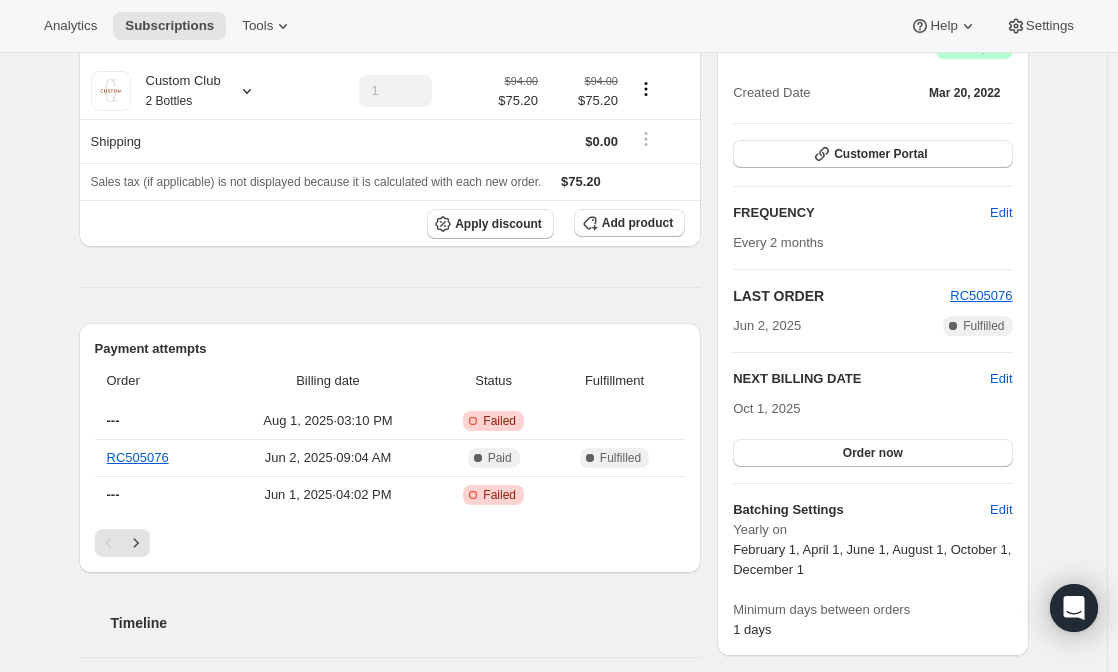 scroll, scrollTop: 309, scrollLeft: 0, axis: vertical 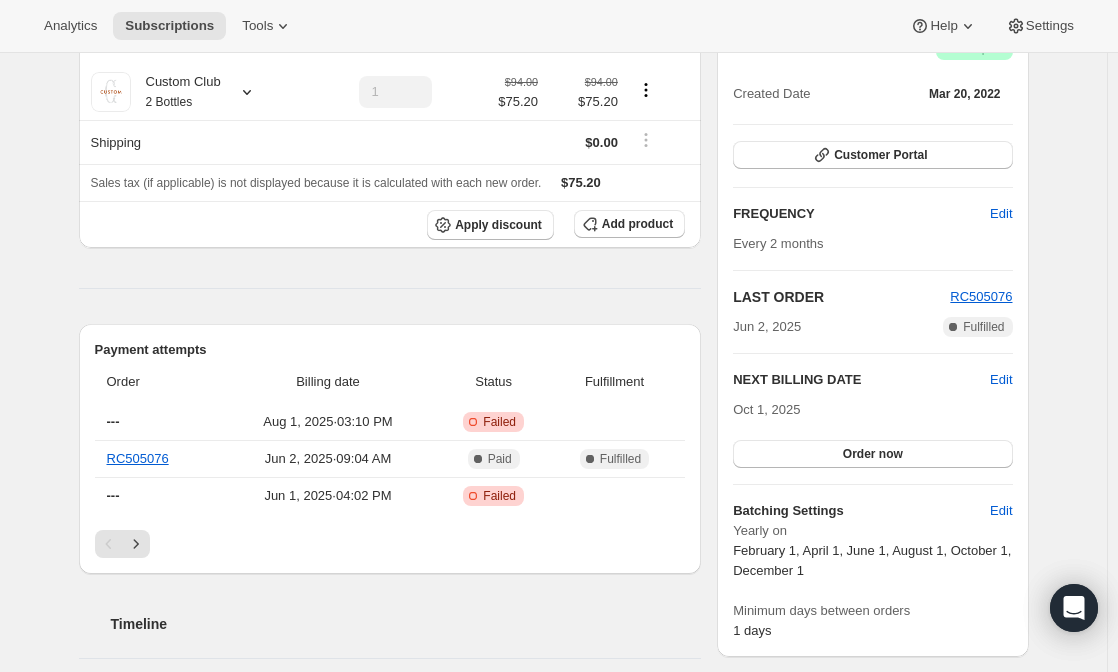 drag, startPoint x: 1003, startPoint y: 493, endPoint x: 1111, endPoint y: 455, distance: 114.49017 